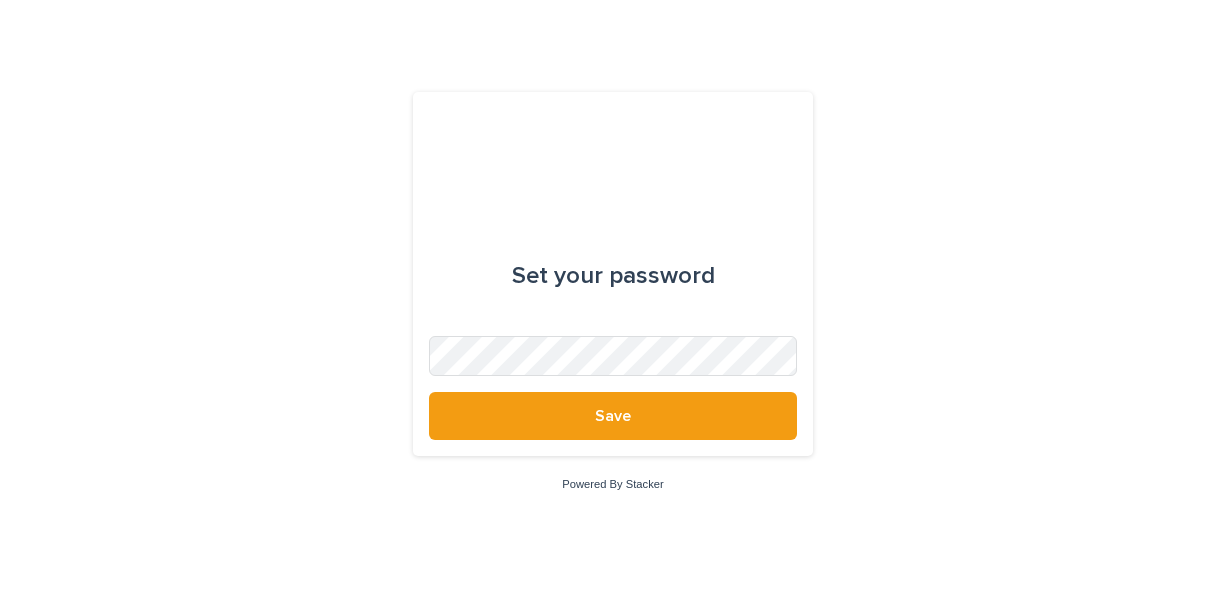scroll, scrollTop: 0, scrollLeft: 0, axis: both 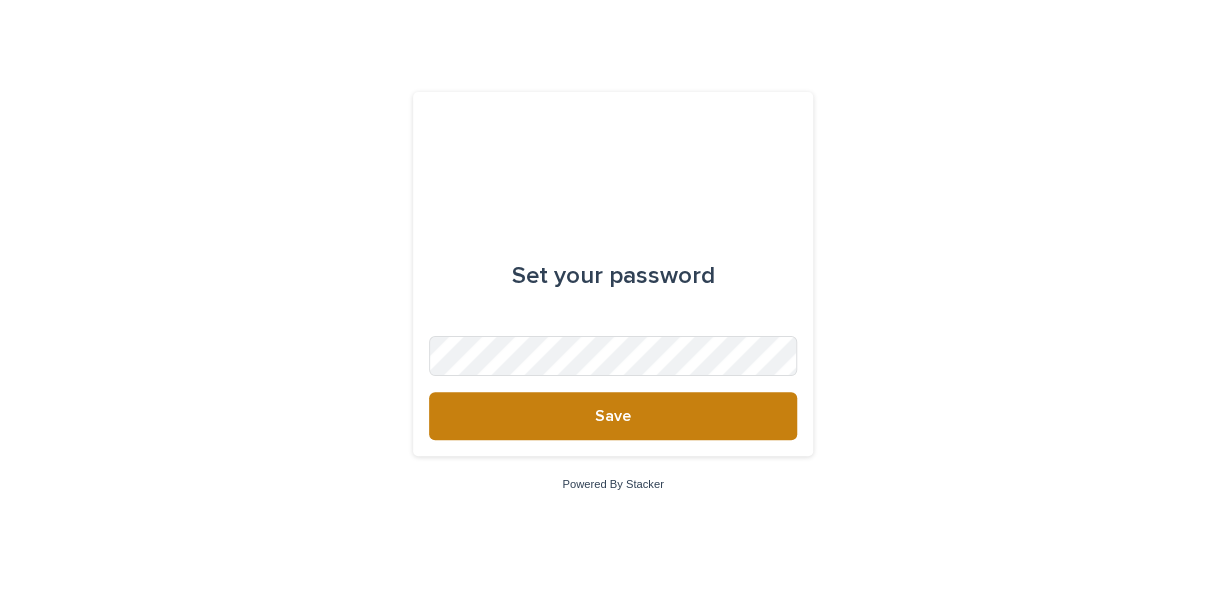 click on "Save" at bounding box center (613, 416) 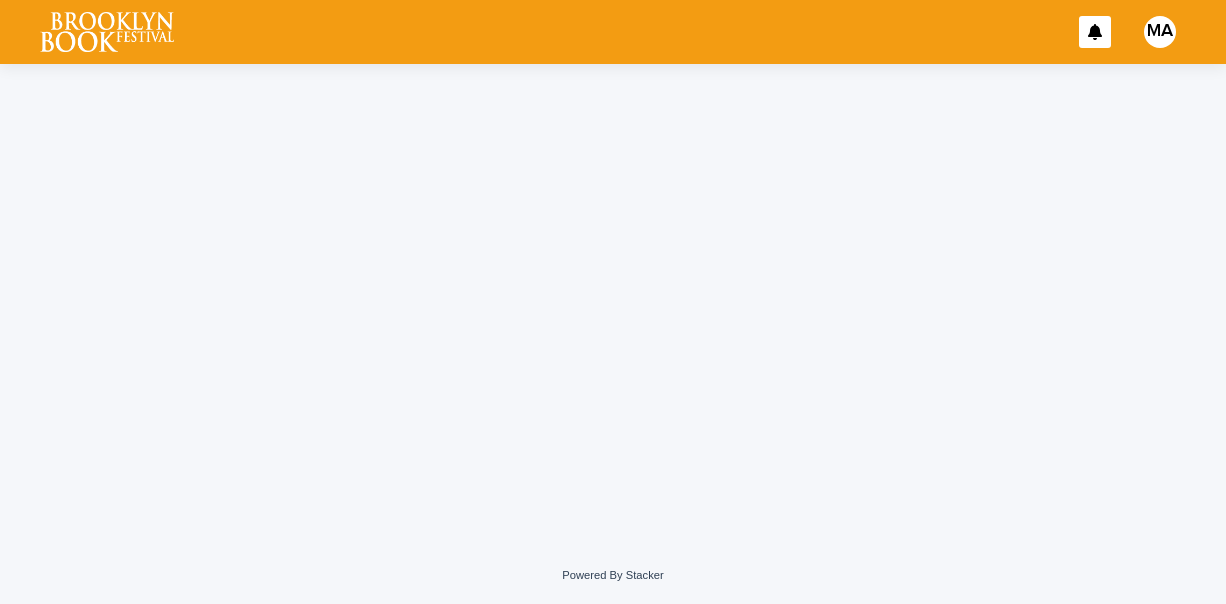 scroll, scrollTop: 0, scrollLeft: 0, axis: both 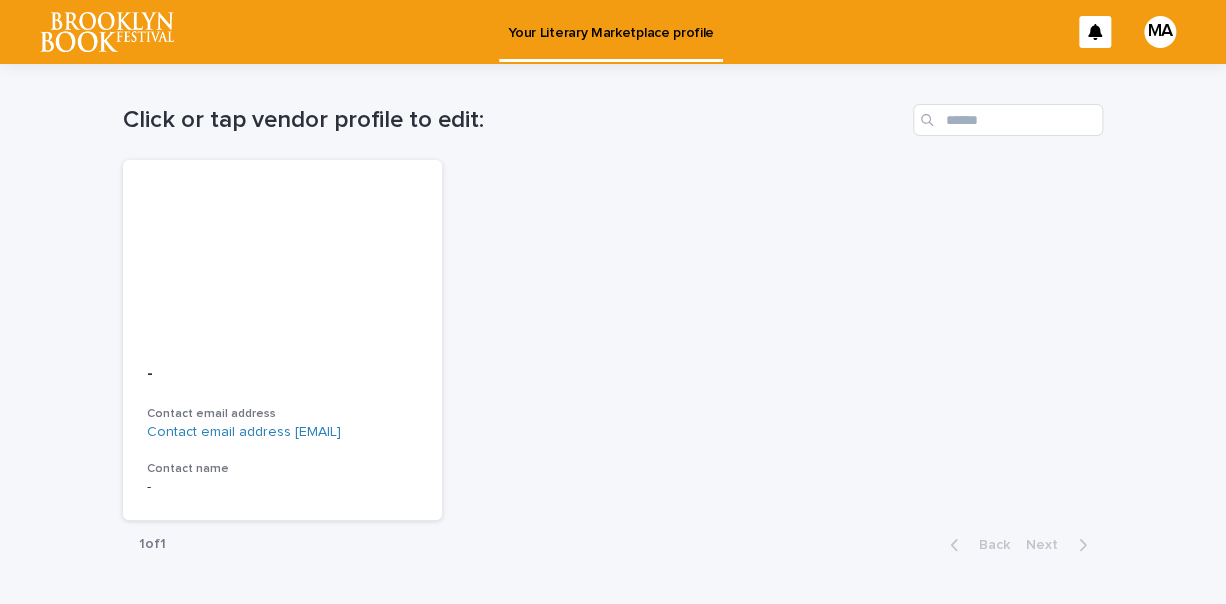 click on "MA" at bounding box center (1160, 32) 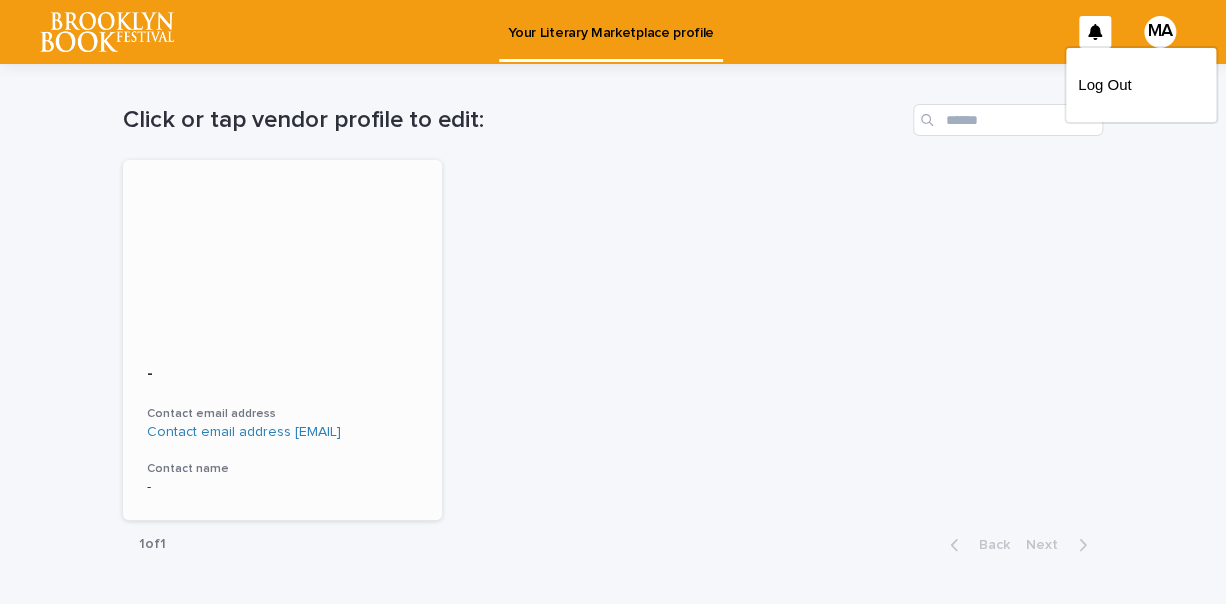 click on "- Contact email address [EMAIL] Contact name -" at bounding box center [282, 430] 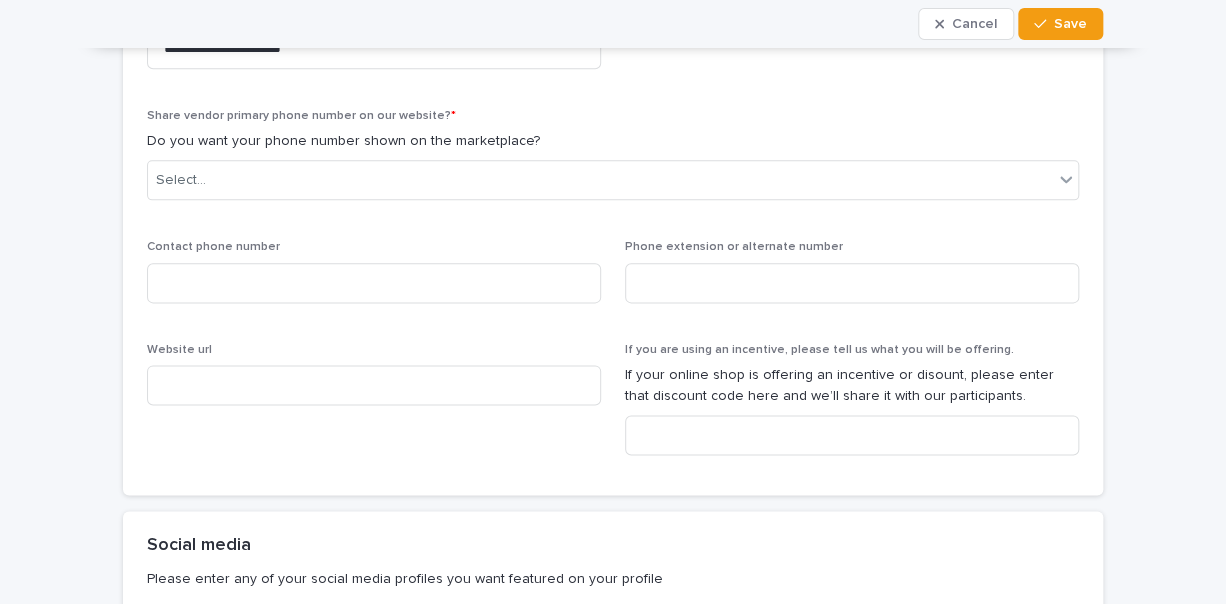 scroll, scrollTop: 900, scrollLeft: 0, axis: vertical 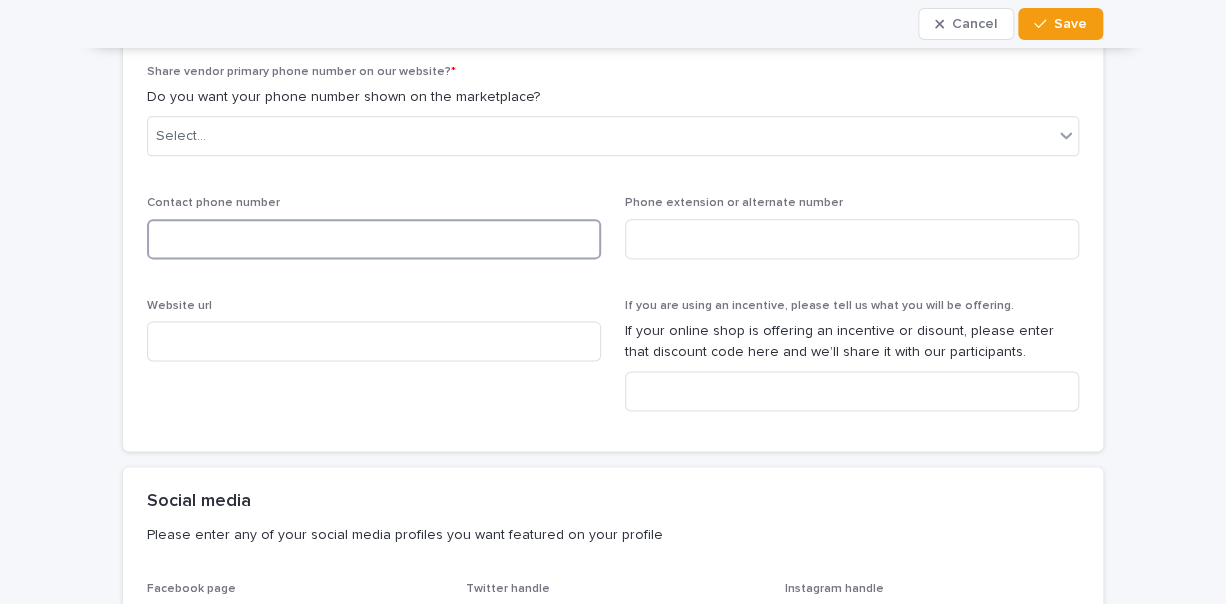 click at bounding box center (374, 239) 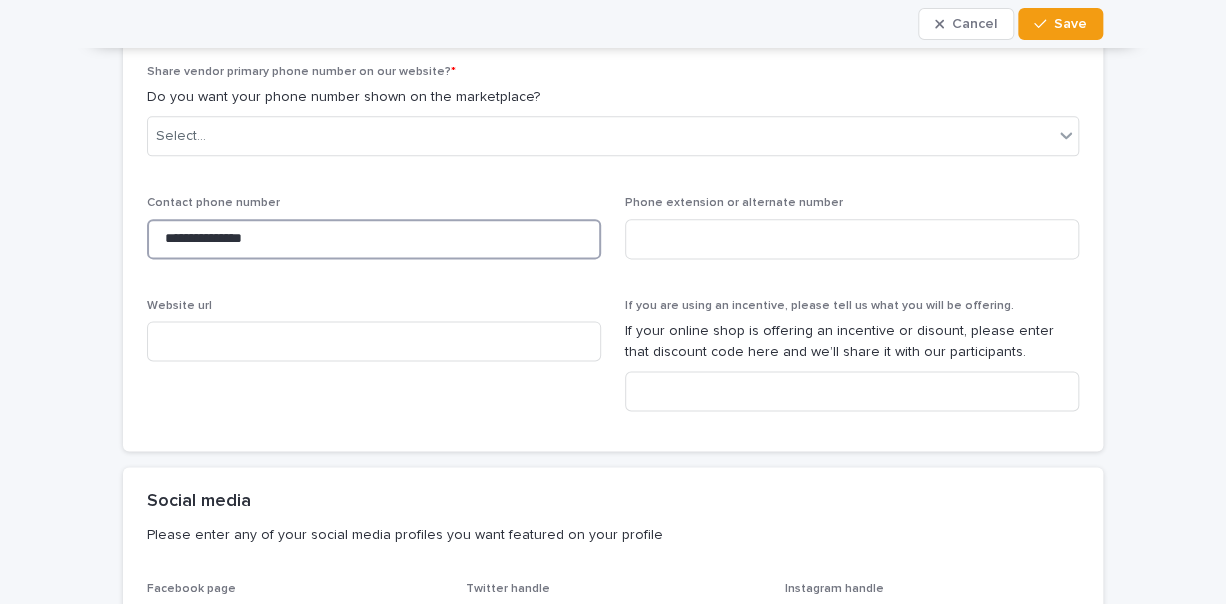 type on "**********" 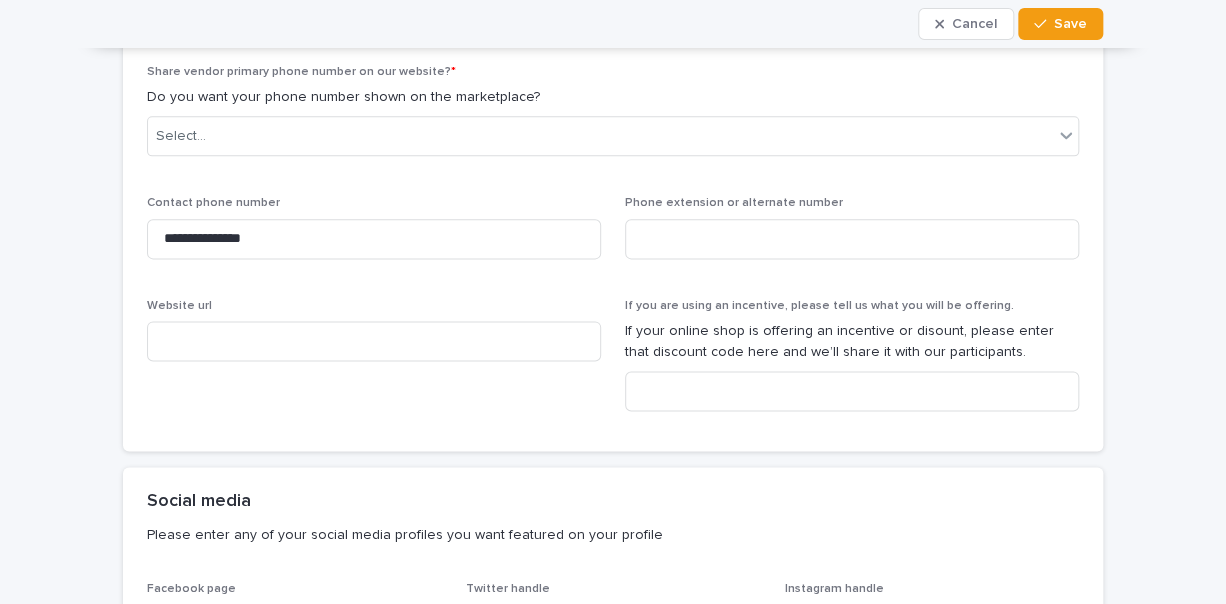 drag, startPoint x: 393, startPoint y: 439, endPoint x: 383, endPoint y: 447, distance: 12.806249 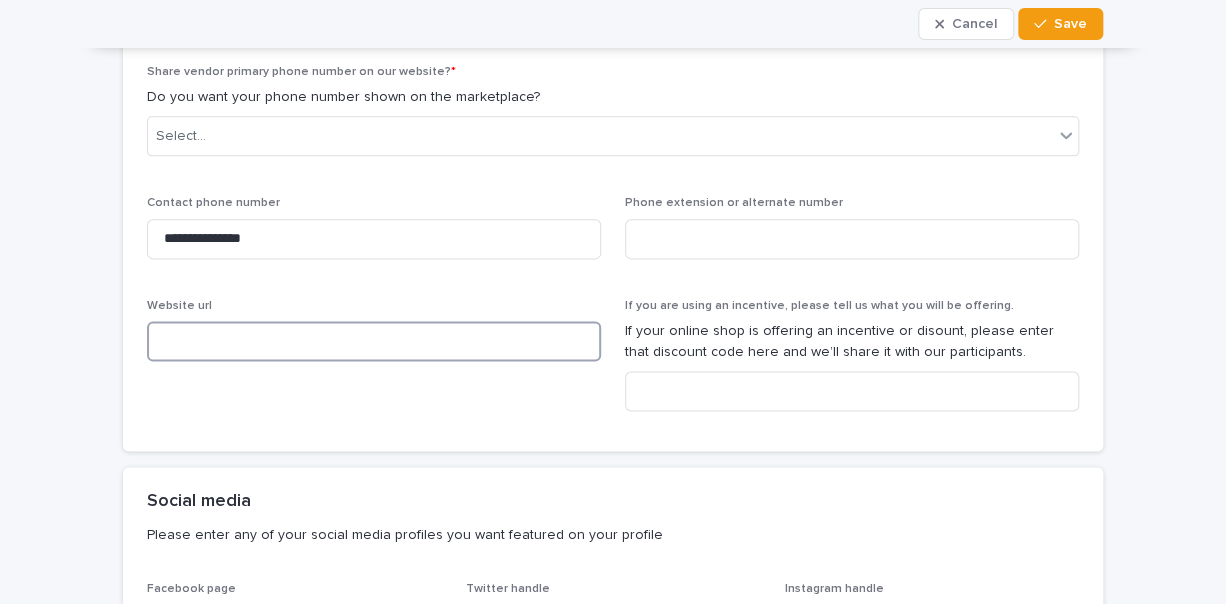 click at bounding box center (374, 341) 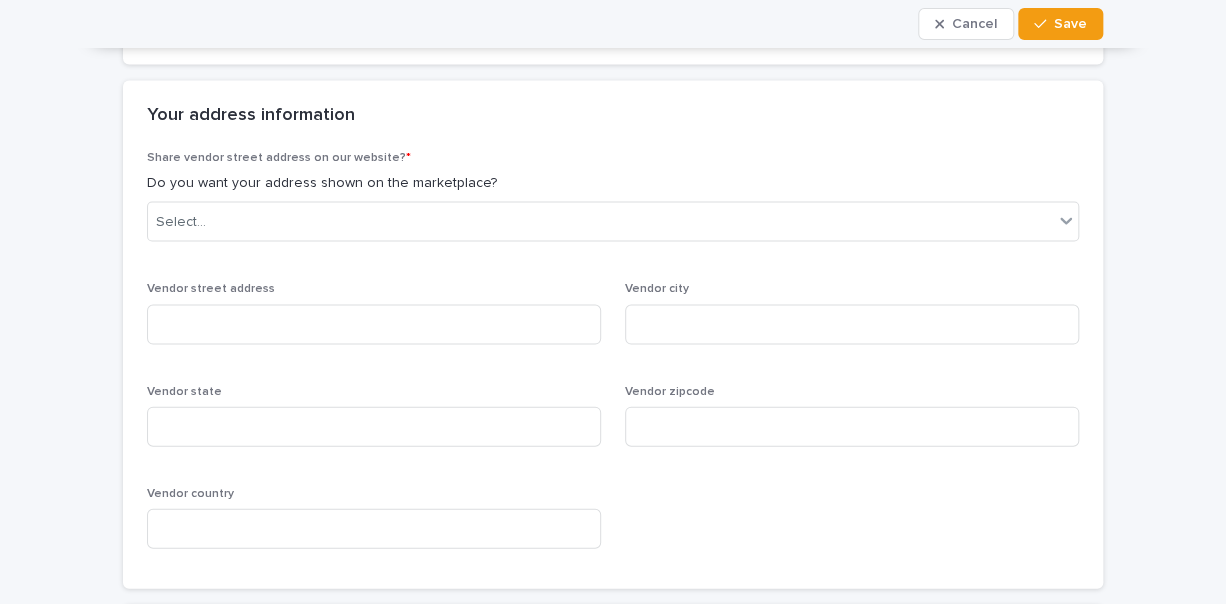 scroll, scrollTop: 1600, scrollLeft: 0, axis: vertical 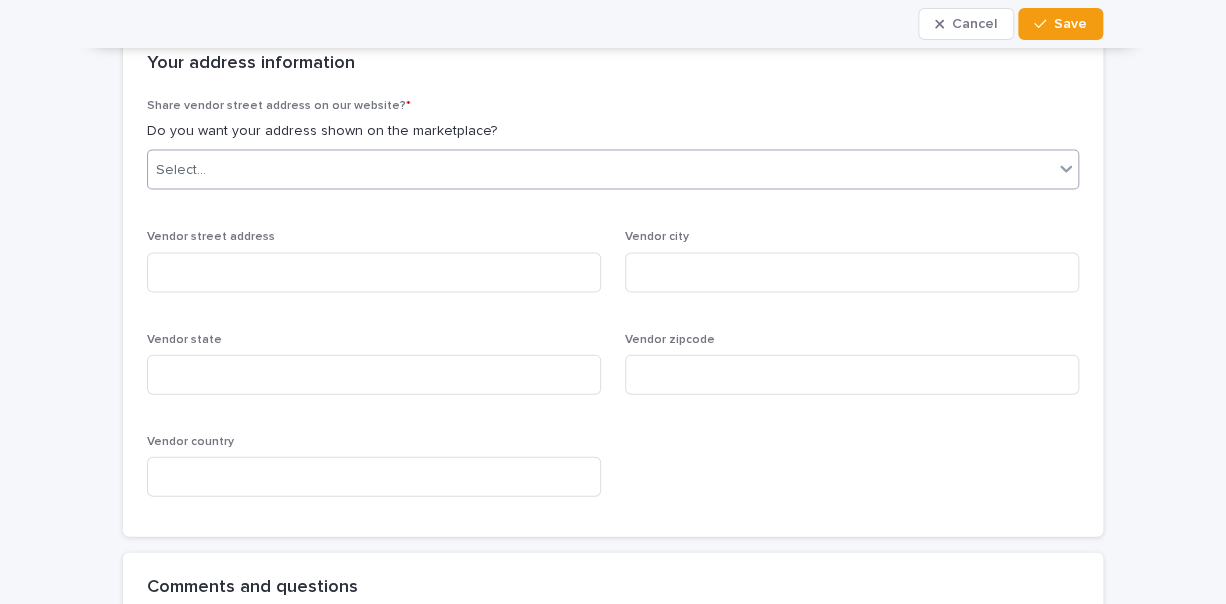 type on "**********" 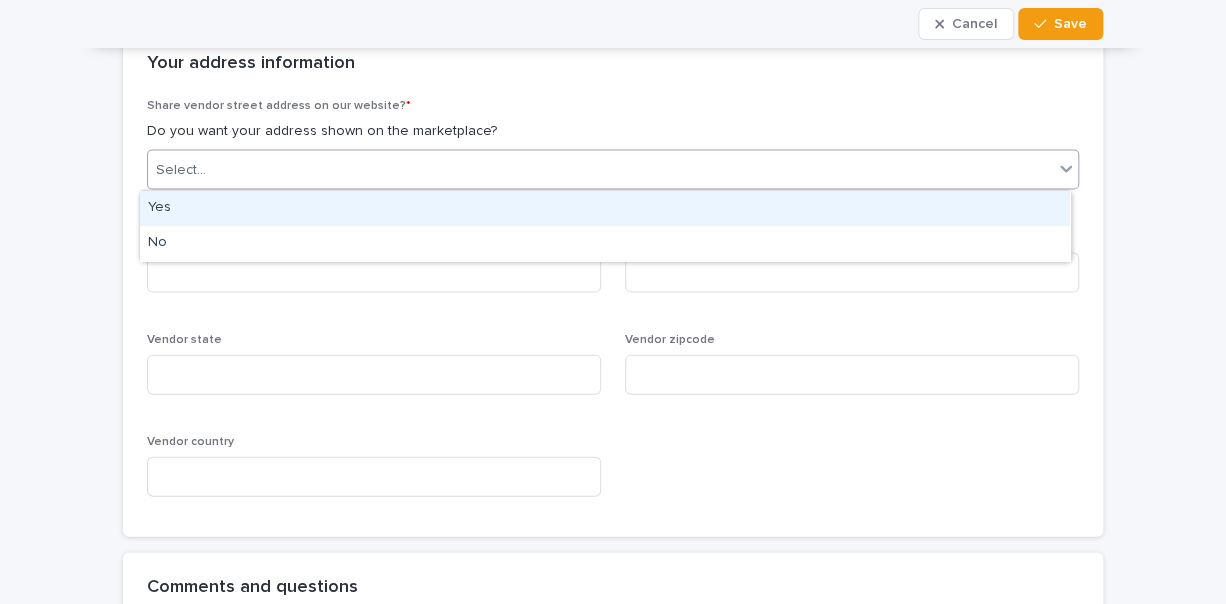 click 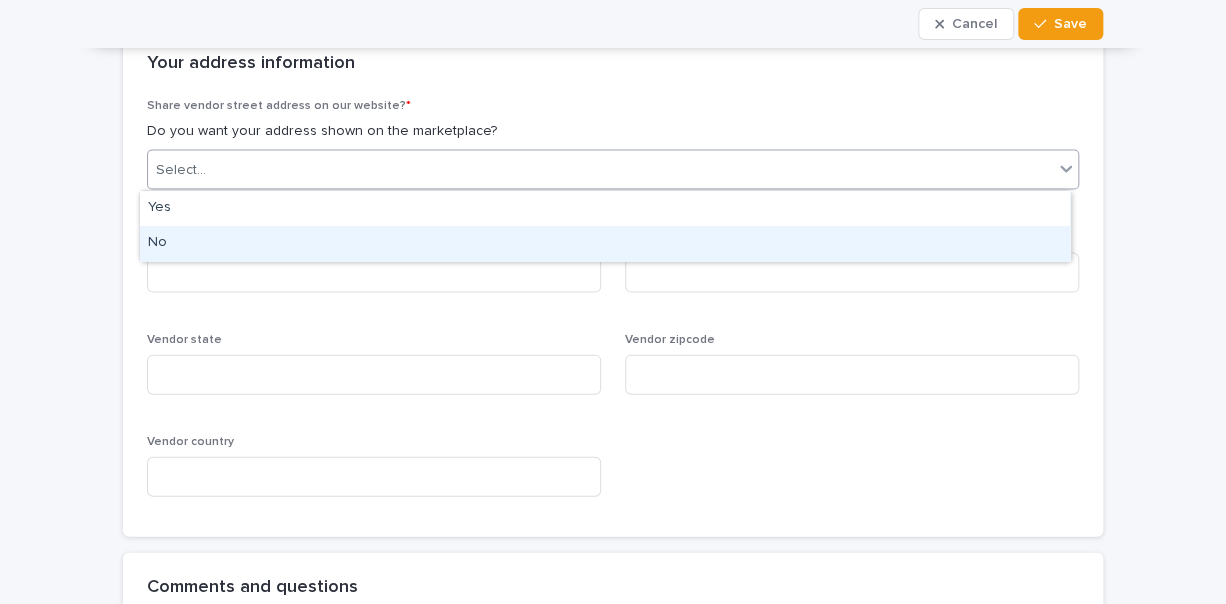 click on "No" at bounding box center [605, 243] 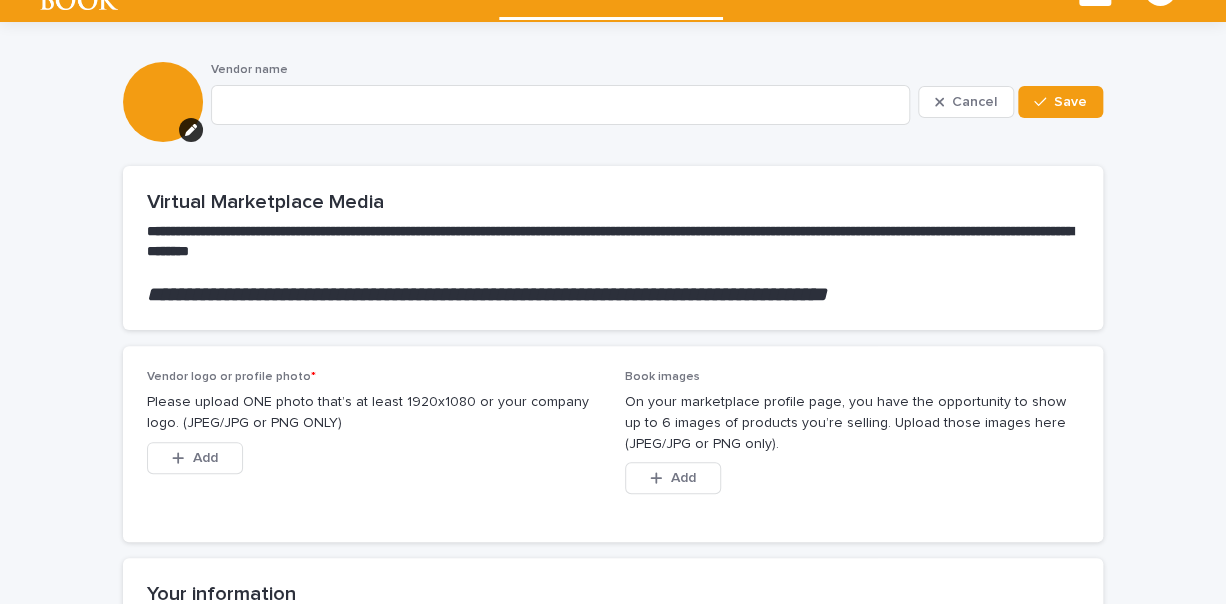 scroll, scrollTop: 0, scrollLeft: 0, axis: both 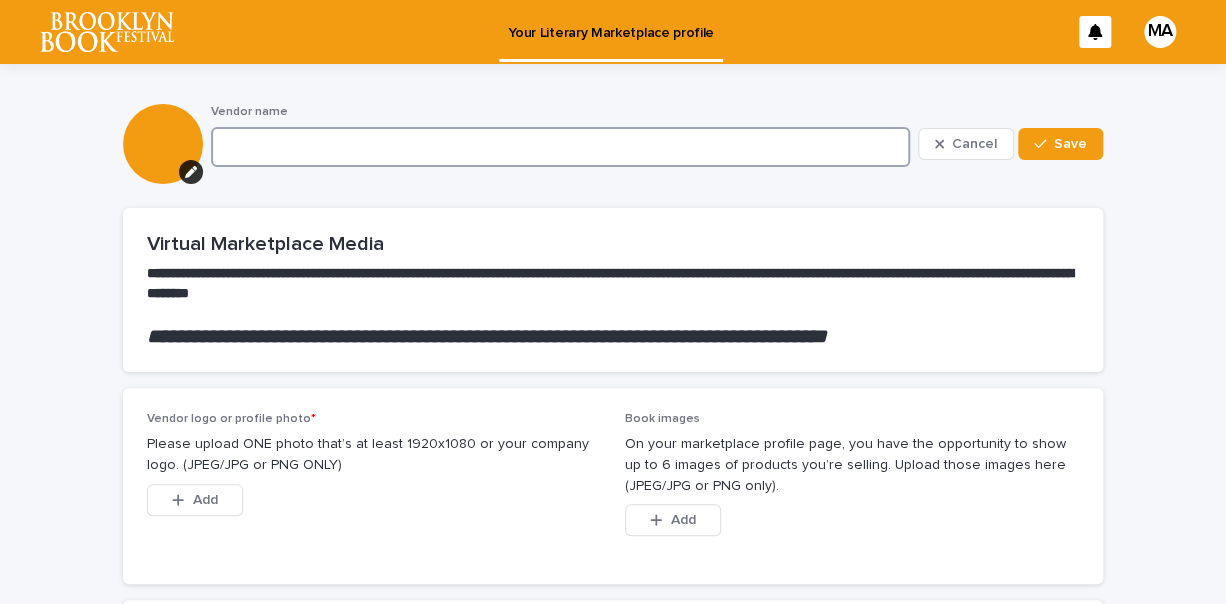 click at bounding box center [560, 147] 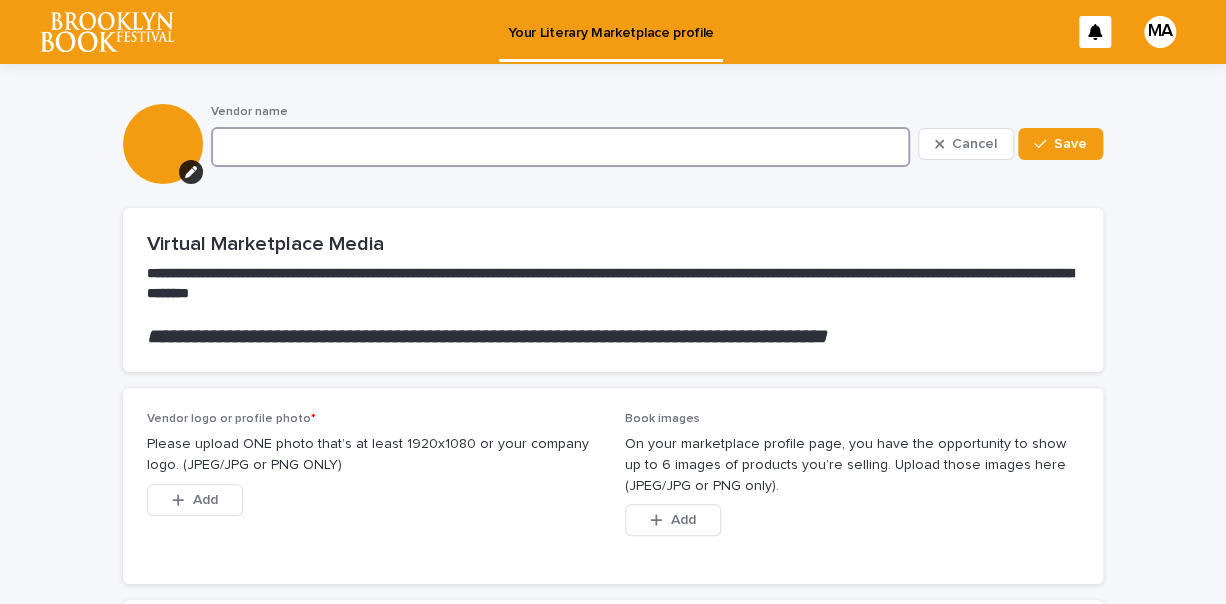 type on "*" 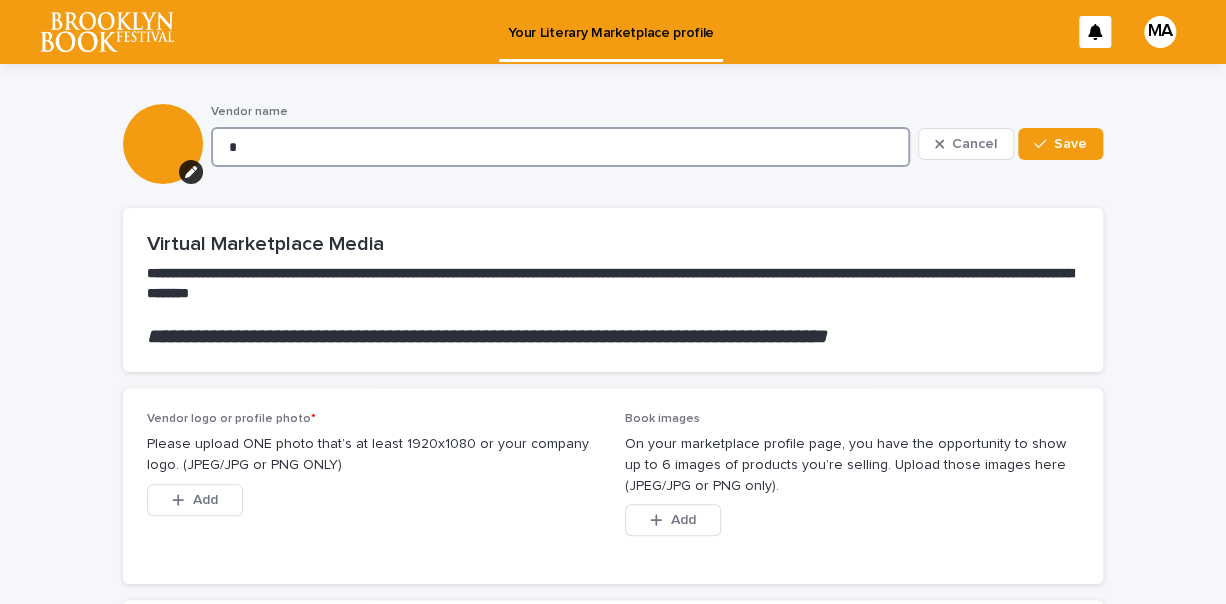 type on "*" 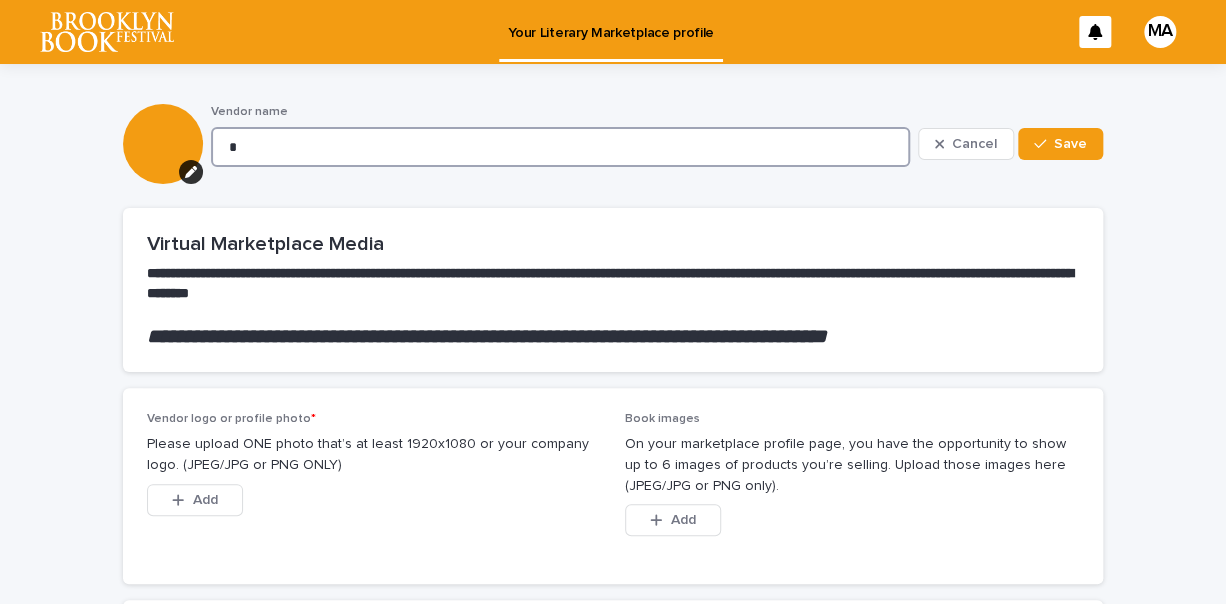 type on "**" 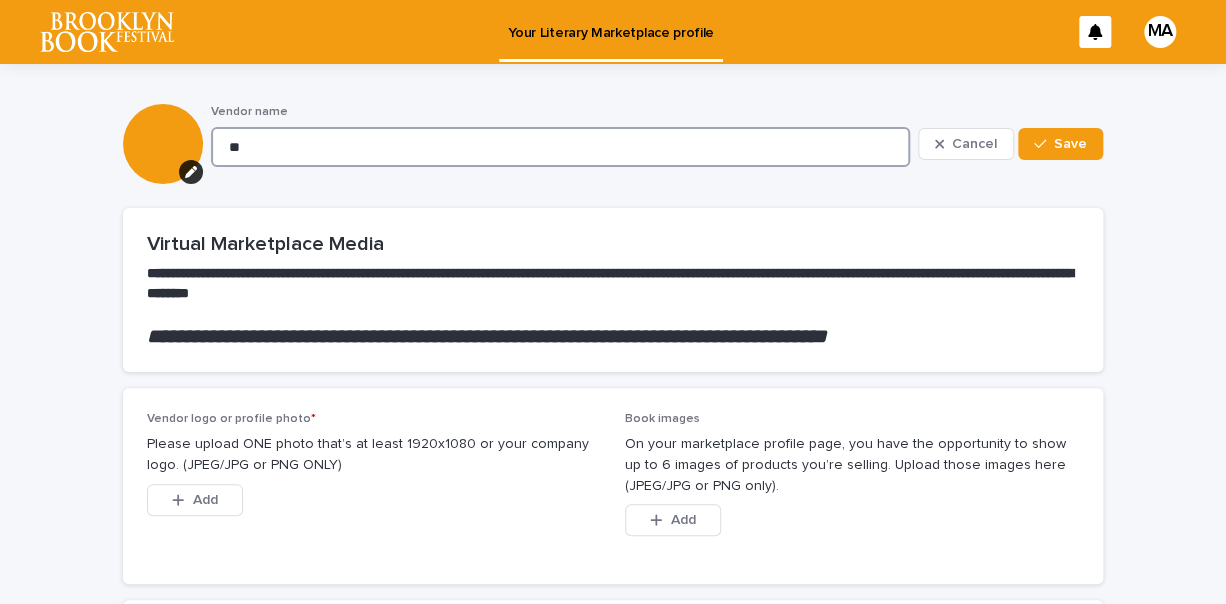 type on "**" 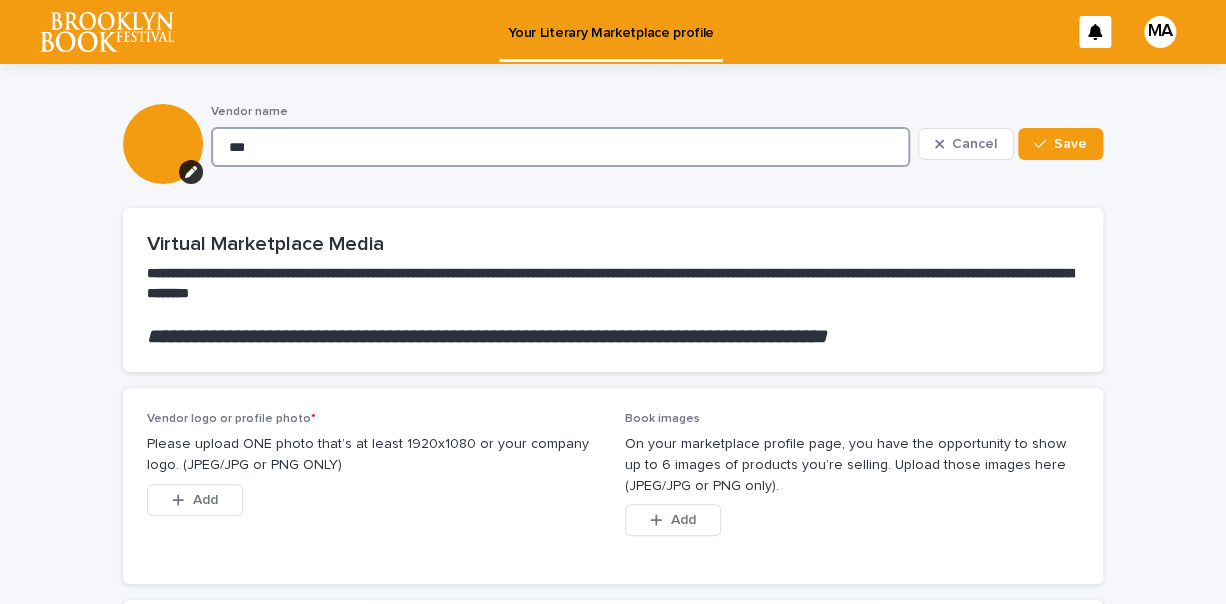 type on "***" 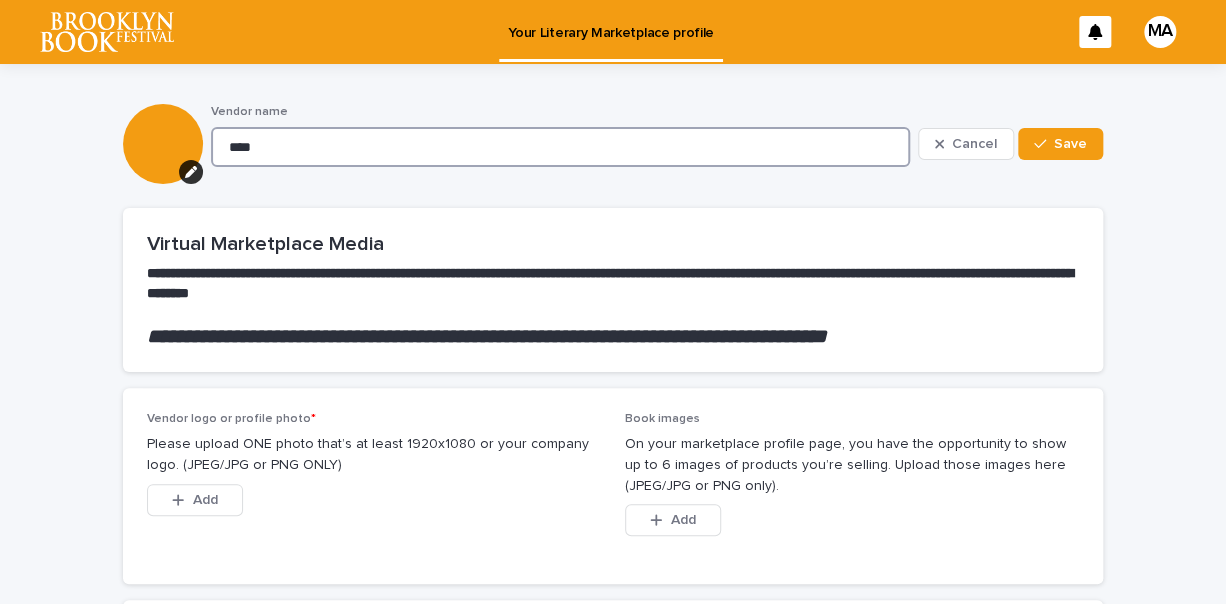 type on "*****" 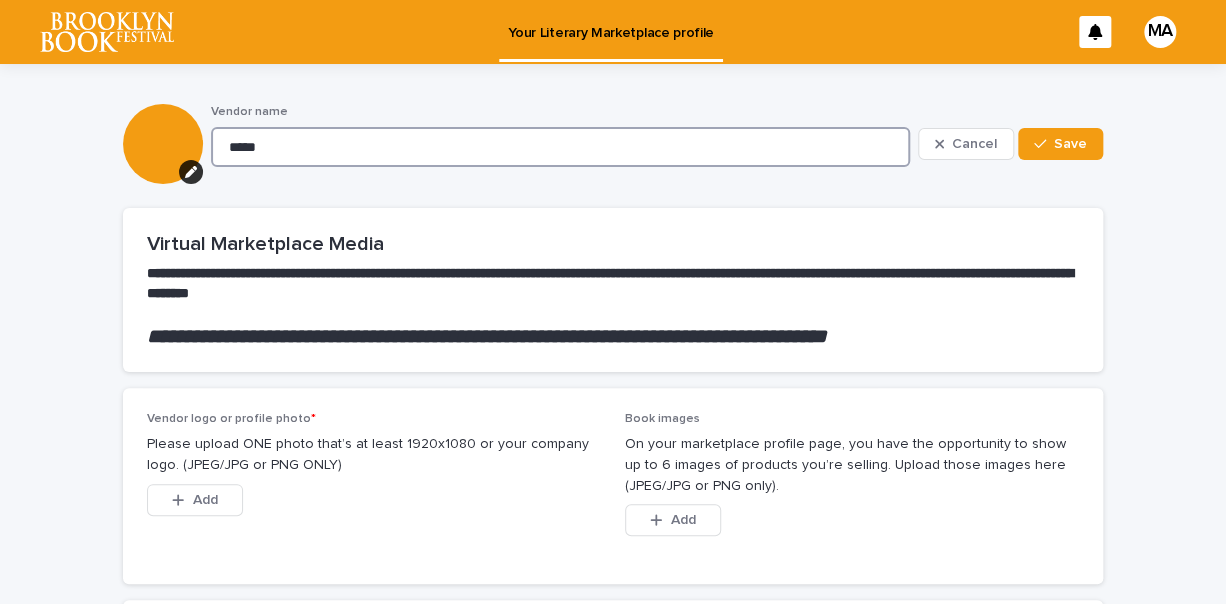 type on "*****" 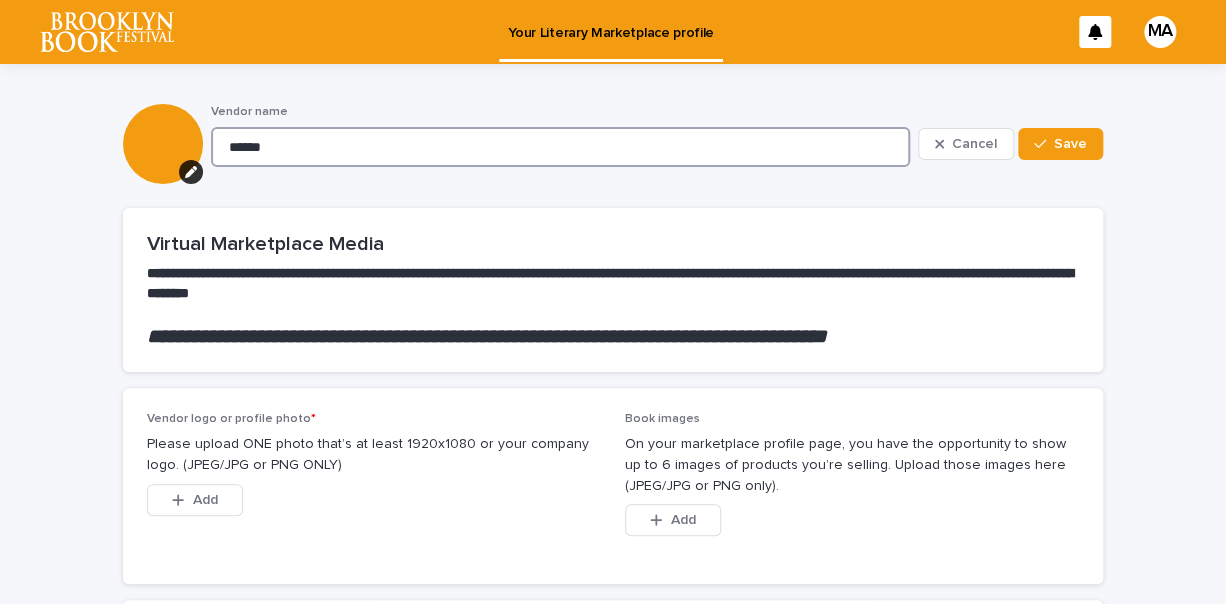 type on "******" 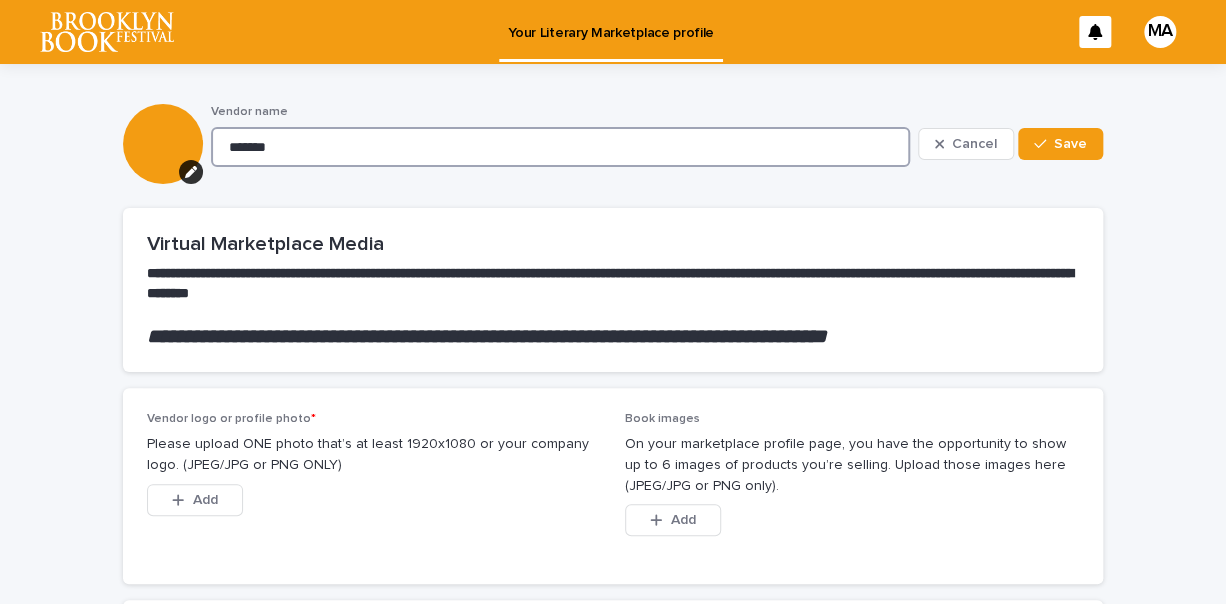 type on "*******" 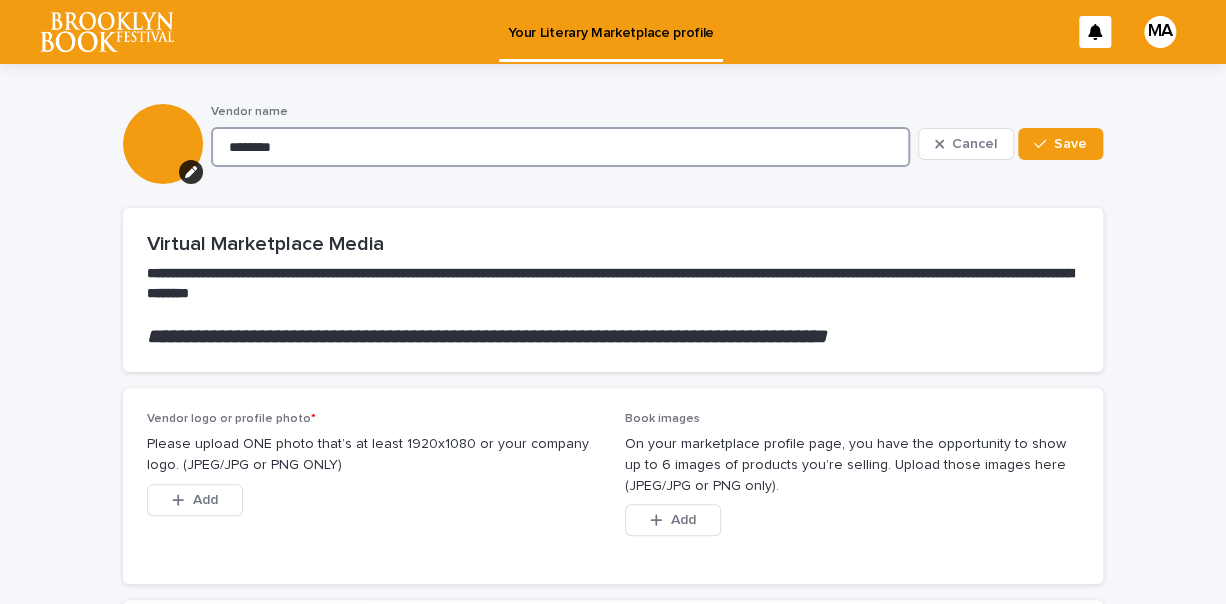 type on "*******" 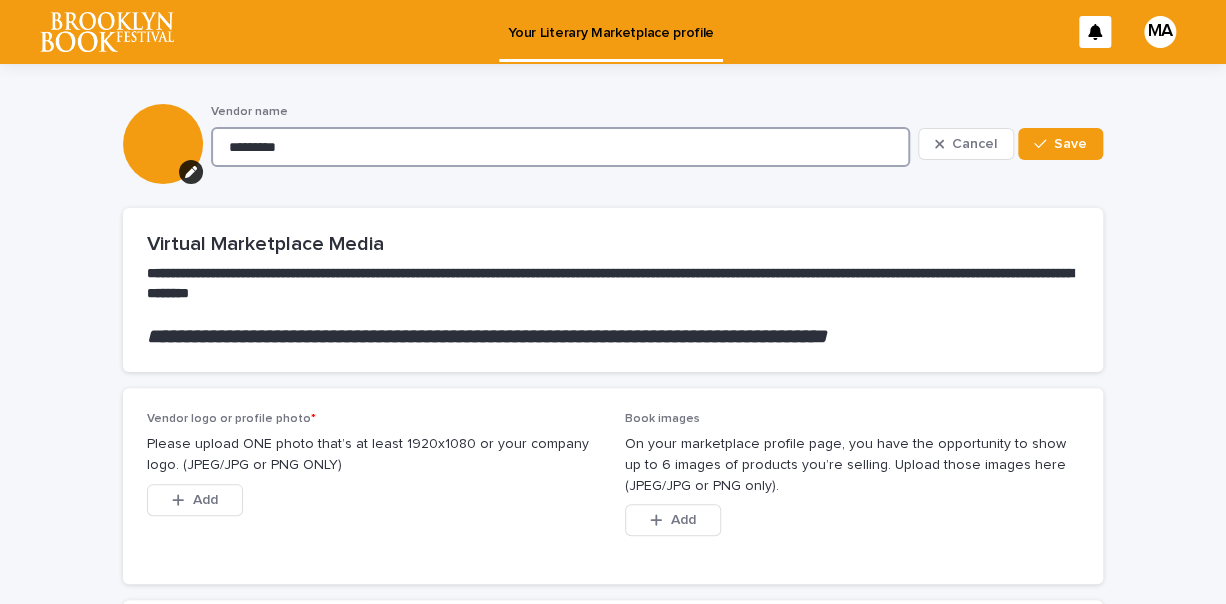 type on "*********" 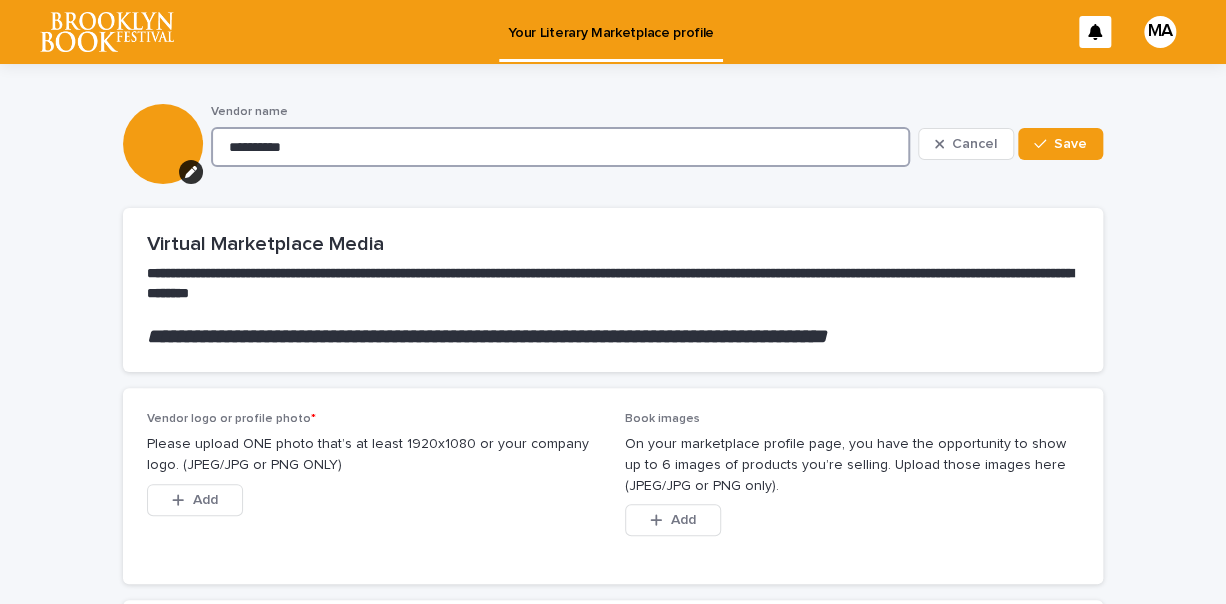 type on "**********" 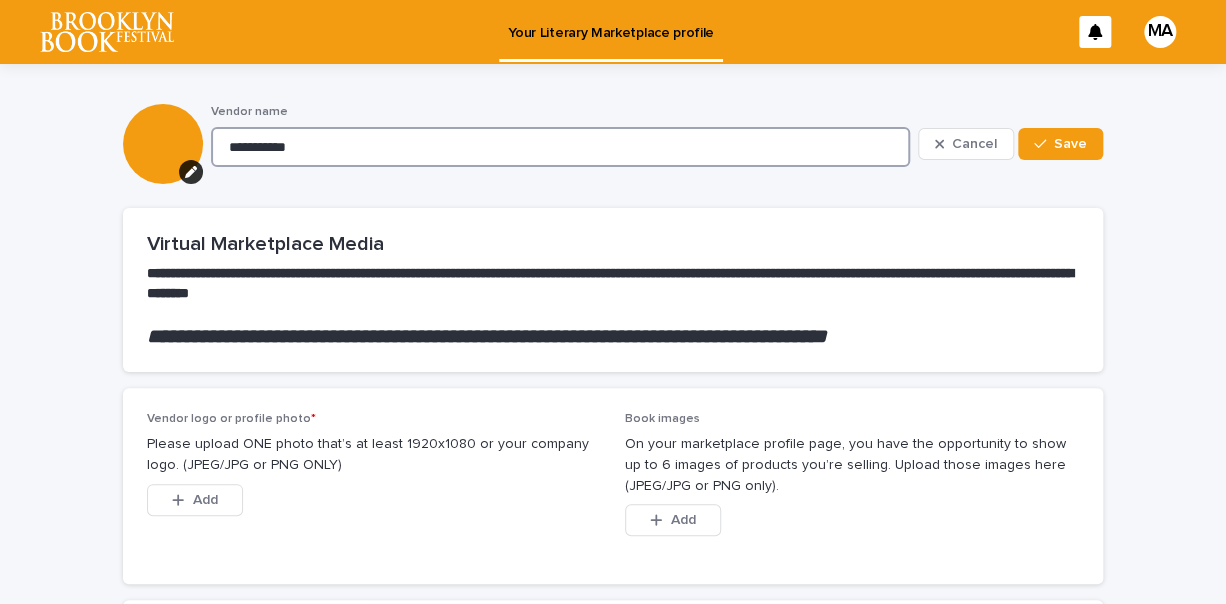 type on "**********" 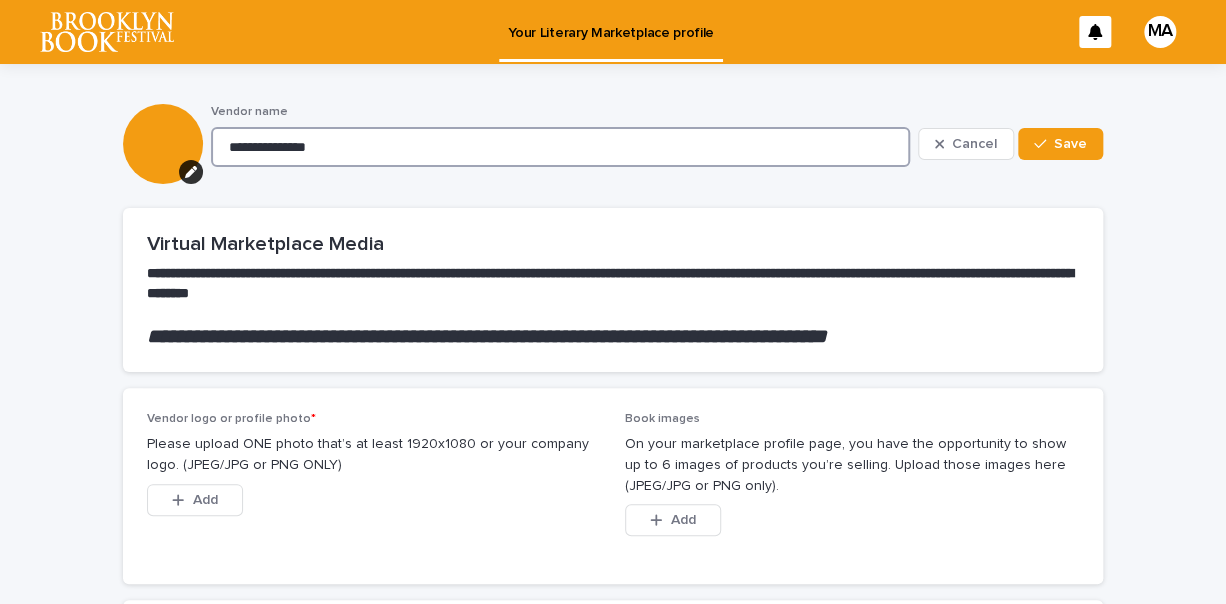 type on "**********" 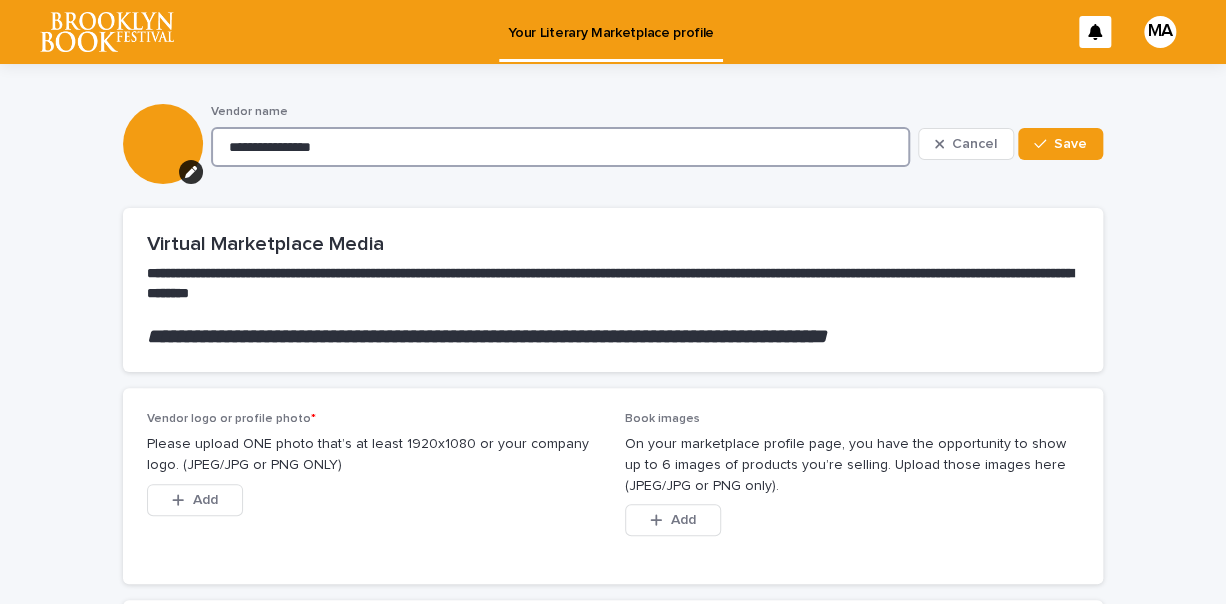 type on "**********" 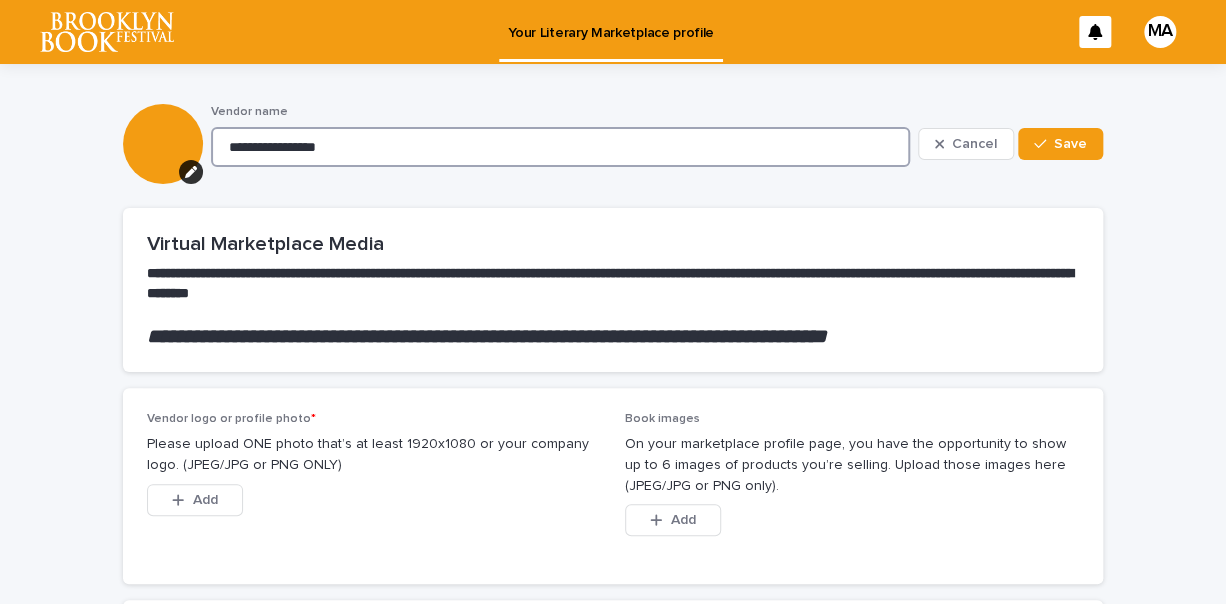 type on "**********" 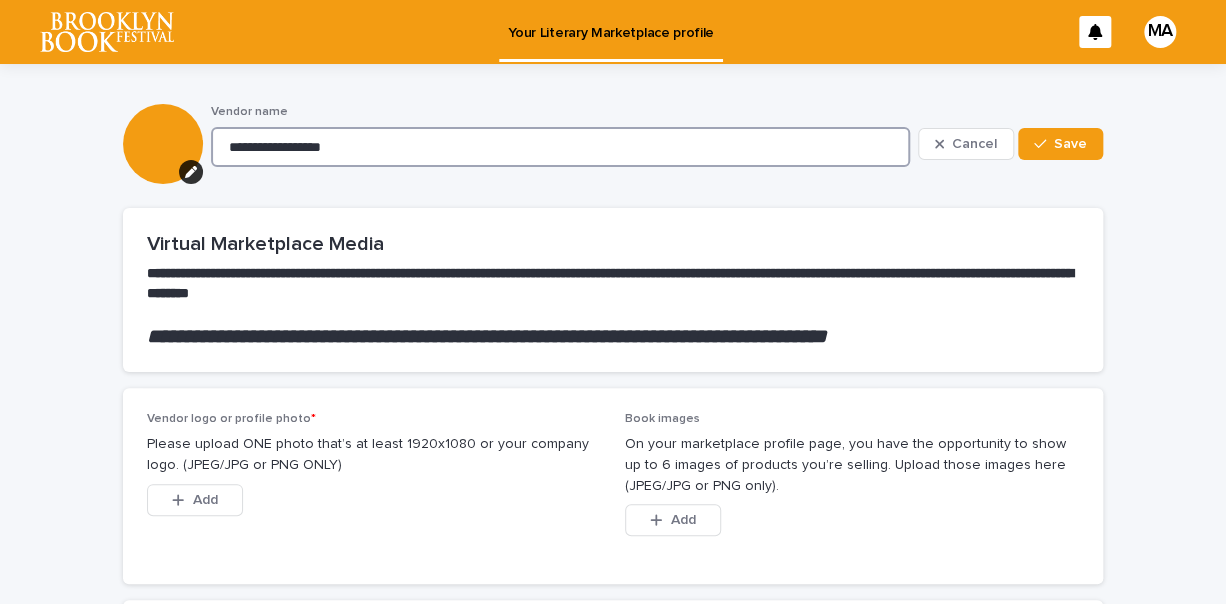 type on "**********" 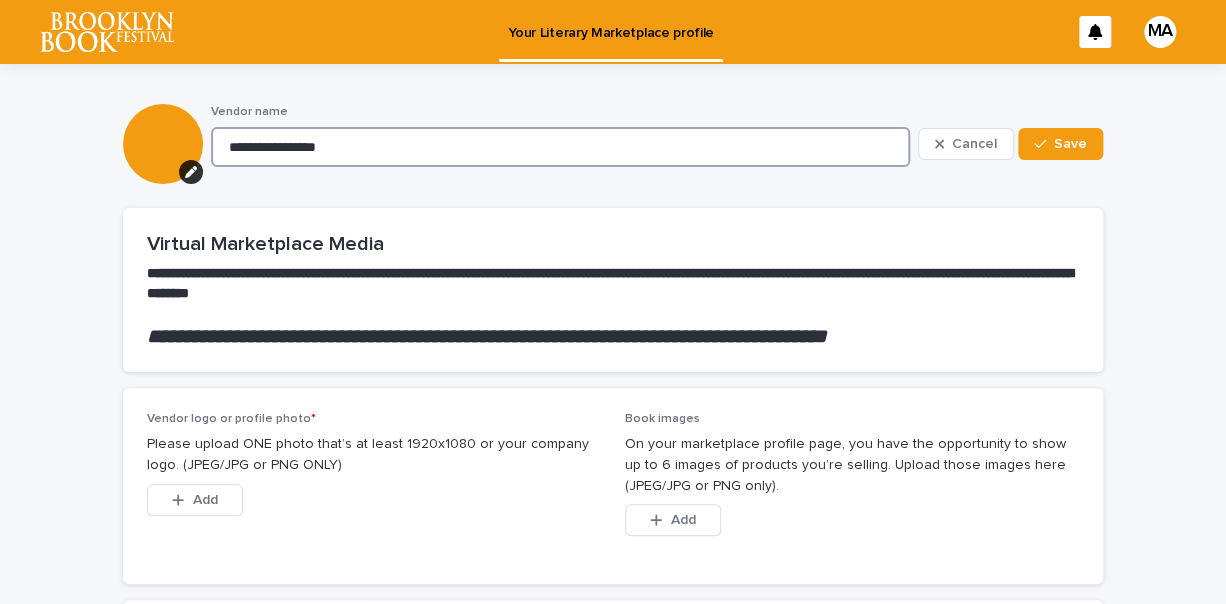 type on "**********" 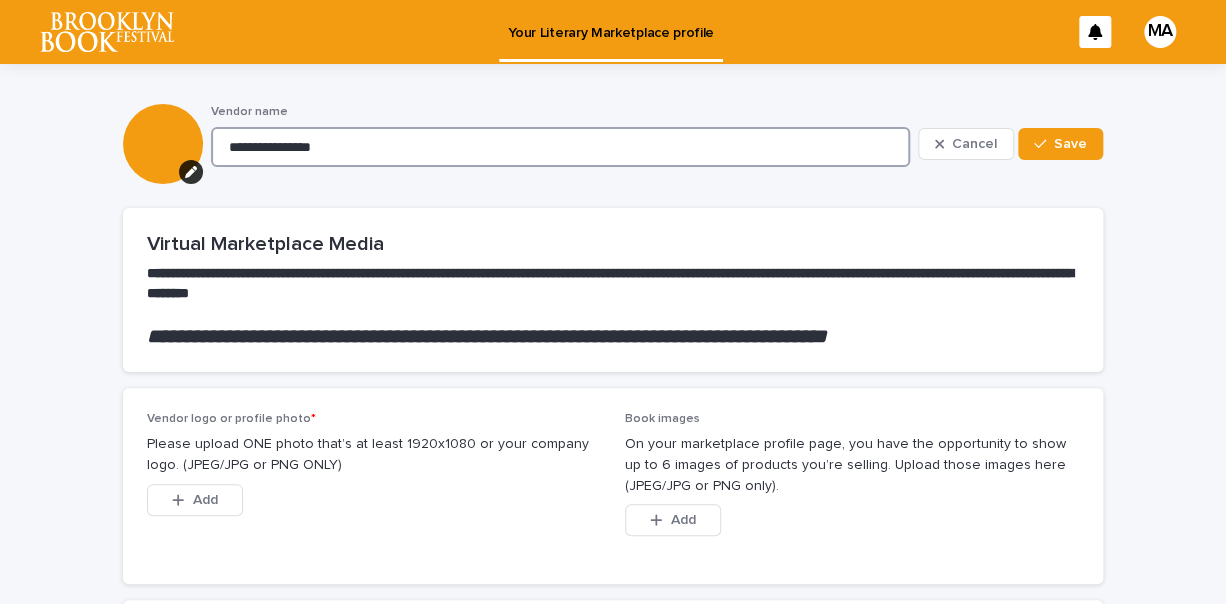 type on "**********" 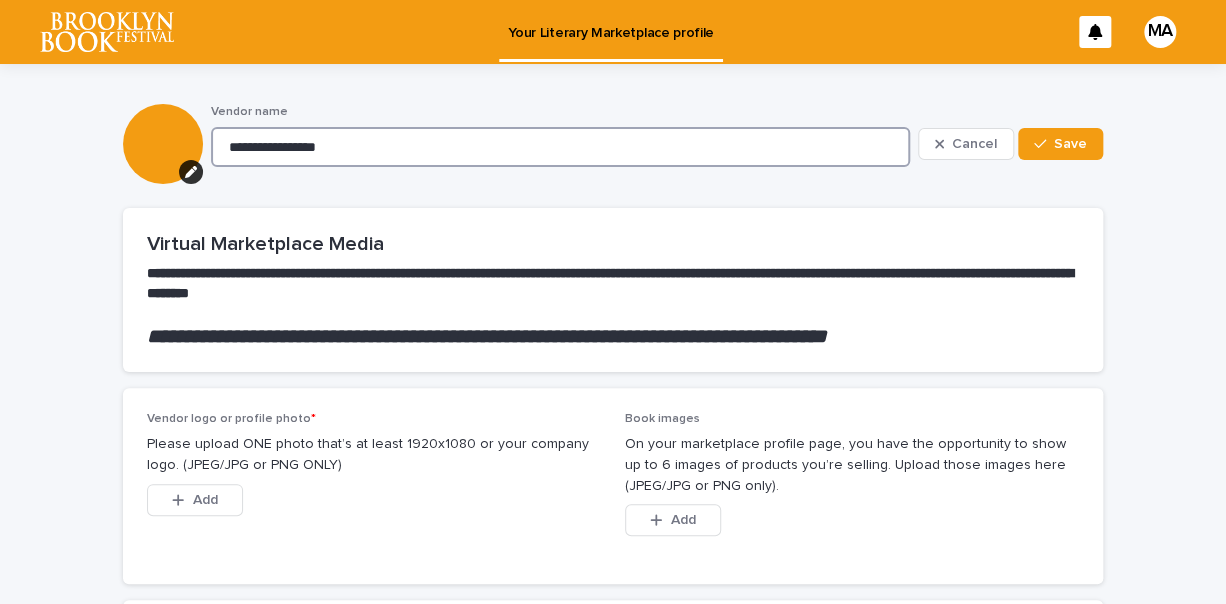 type on "**********" 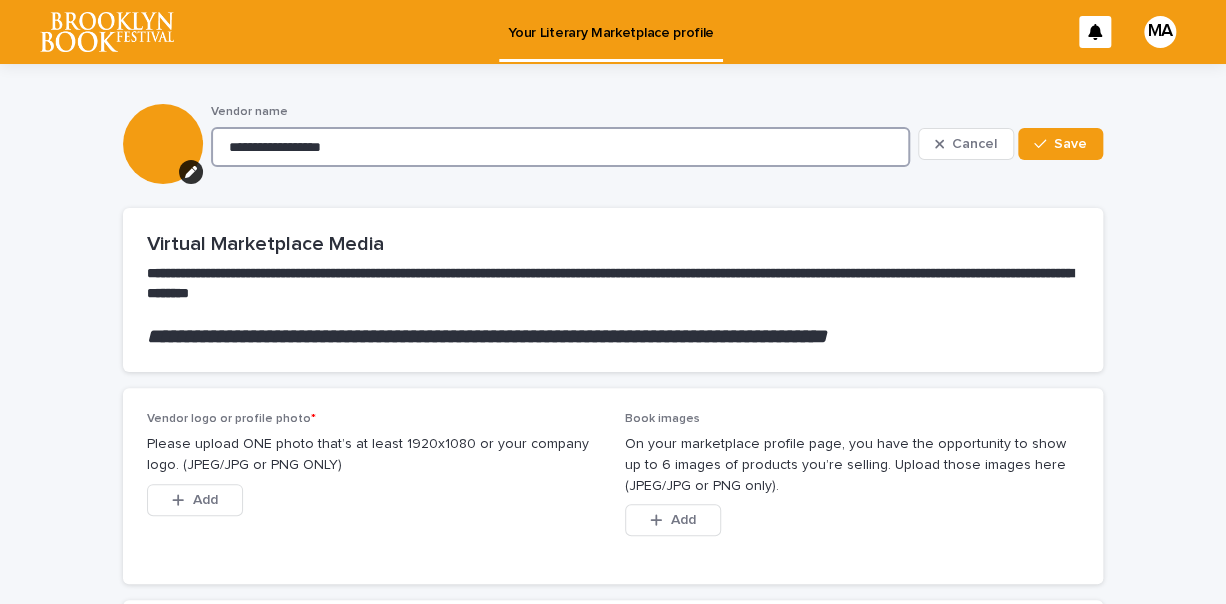 type on "**********" 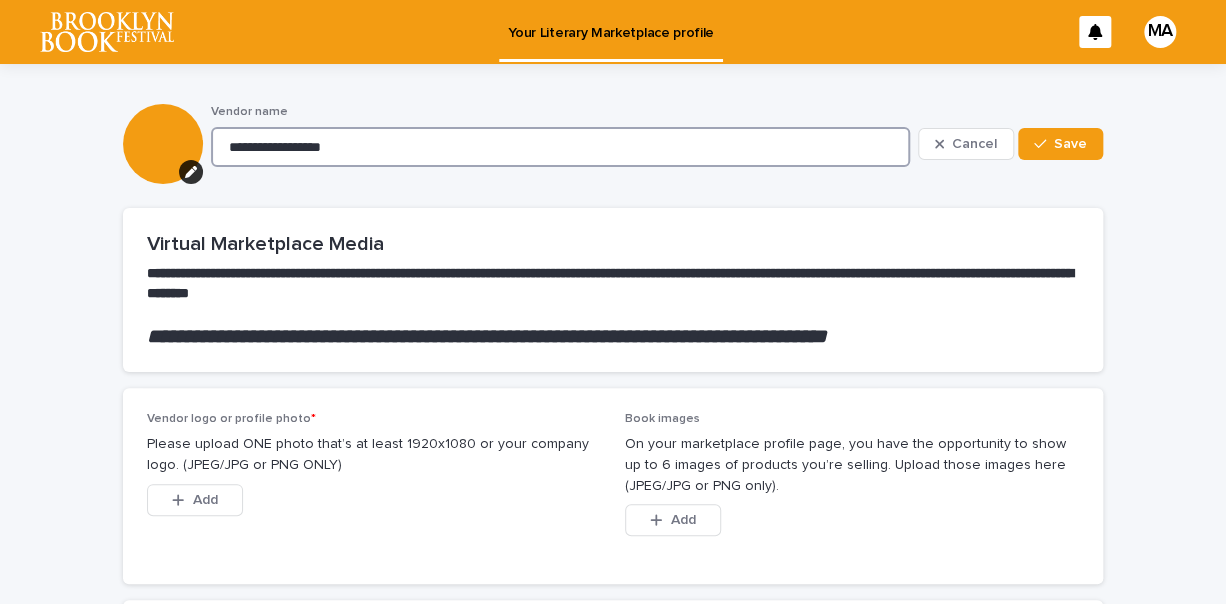 type on "**********" 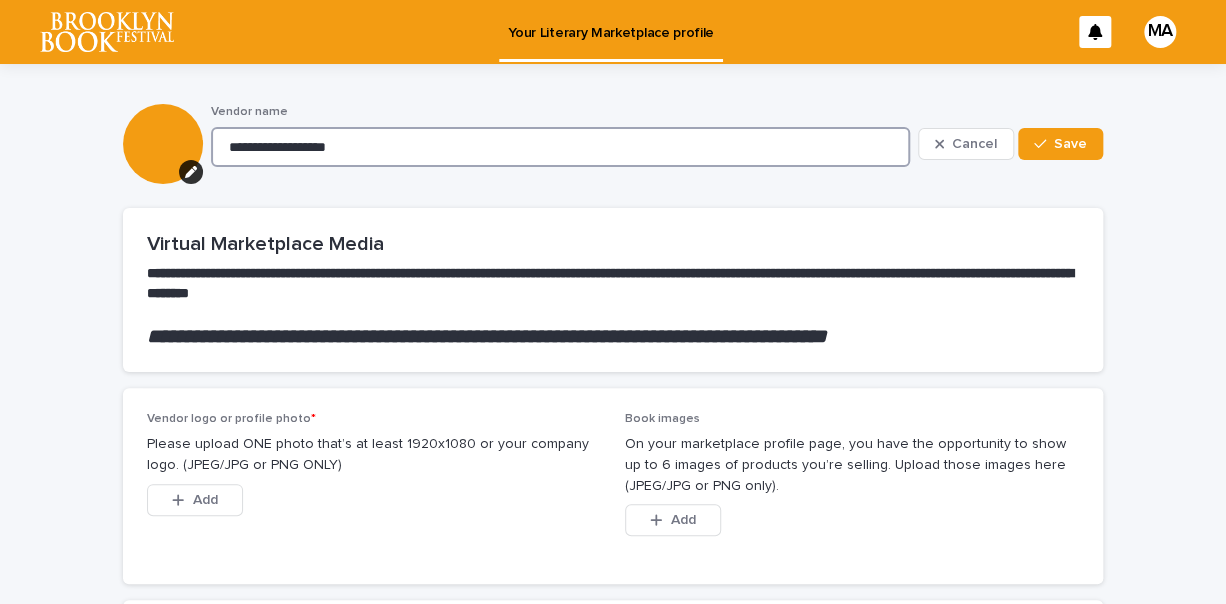 type on "**********" 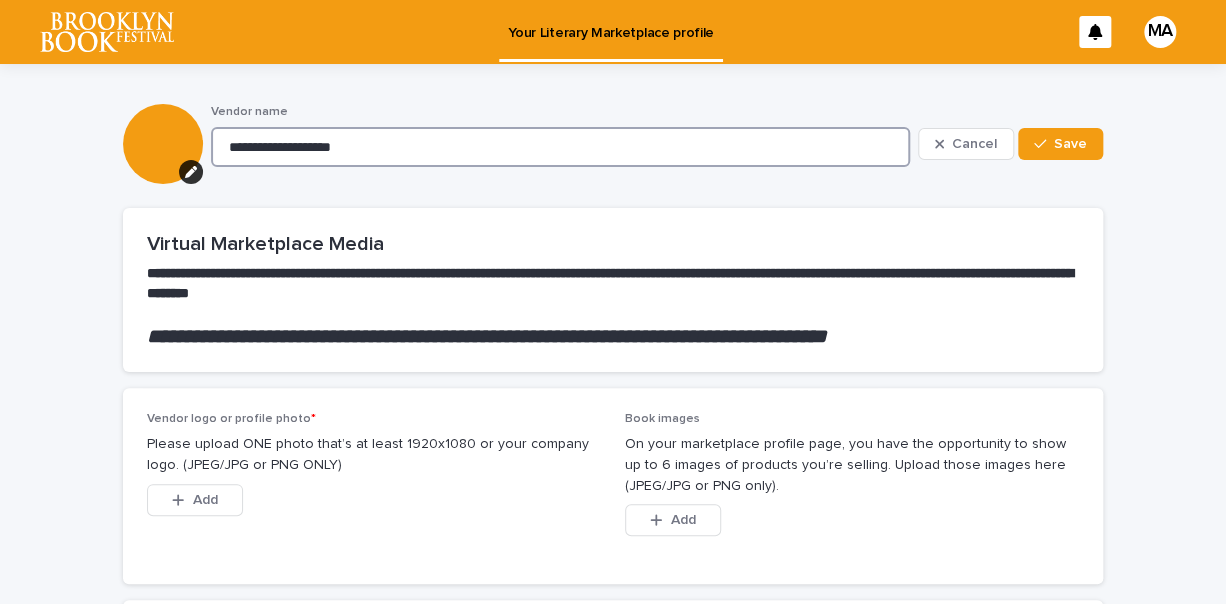 type on "**********" 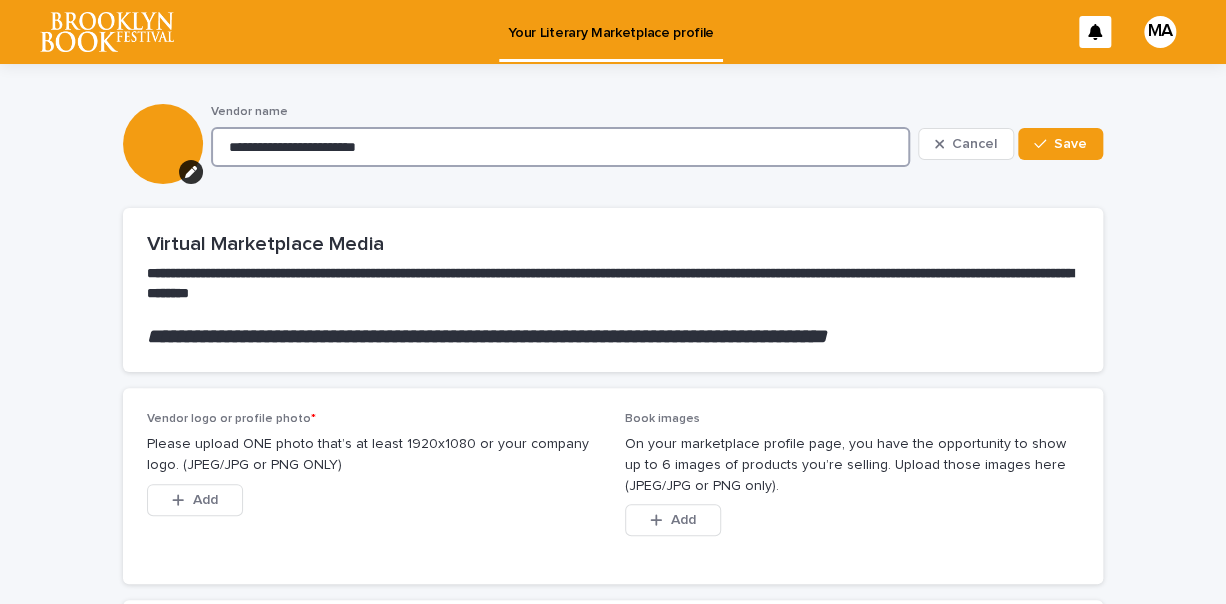 type on "**********" 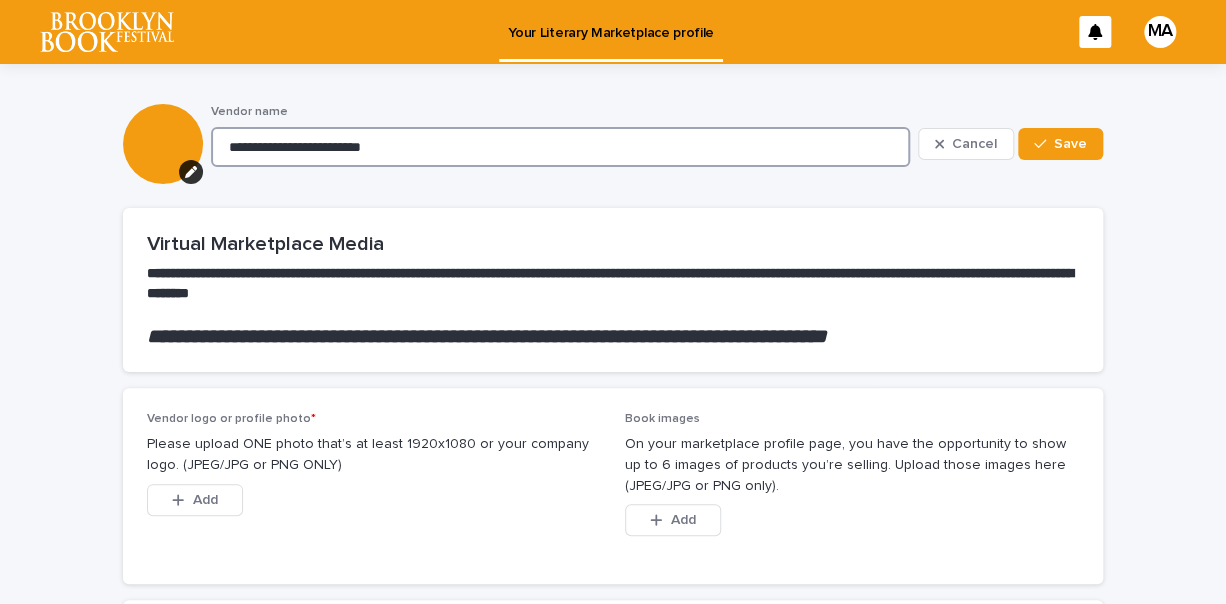 type on "**********" 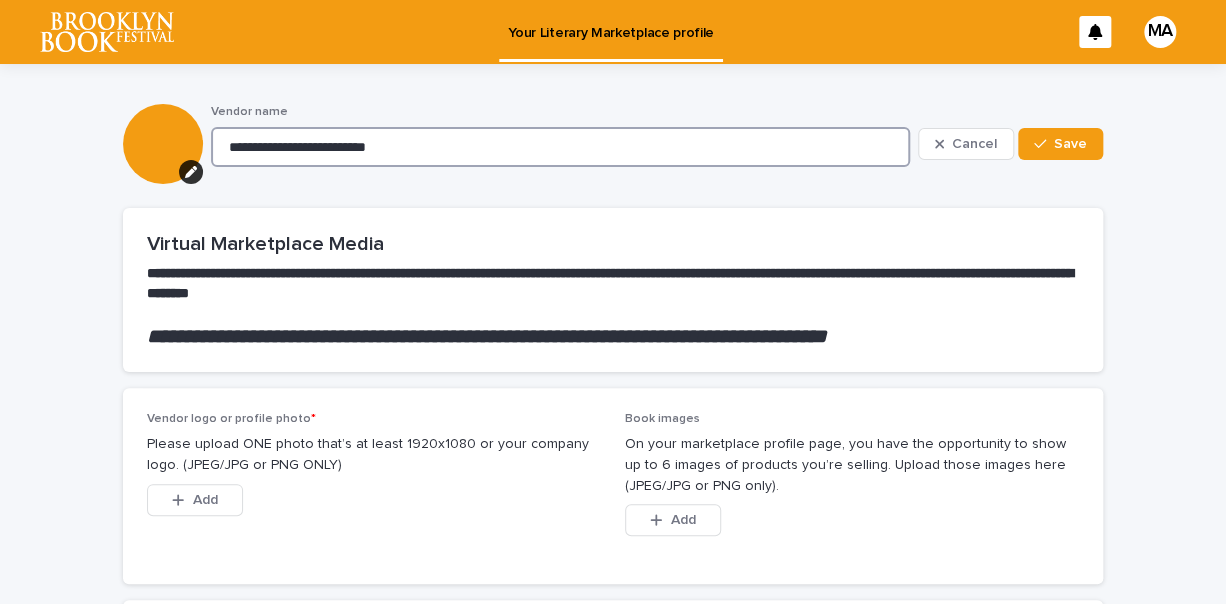type on "**********" 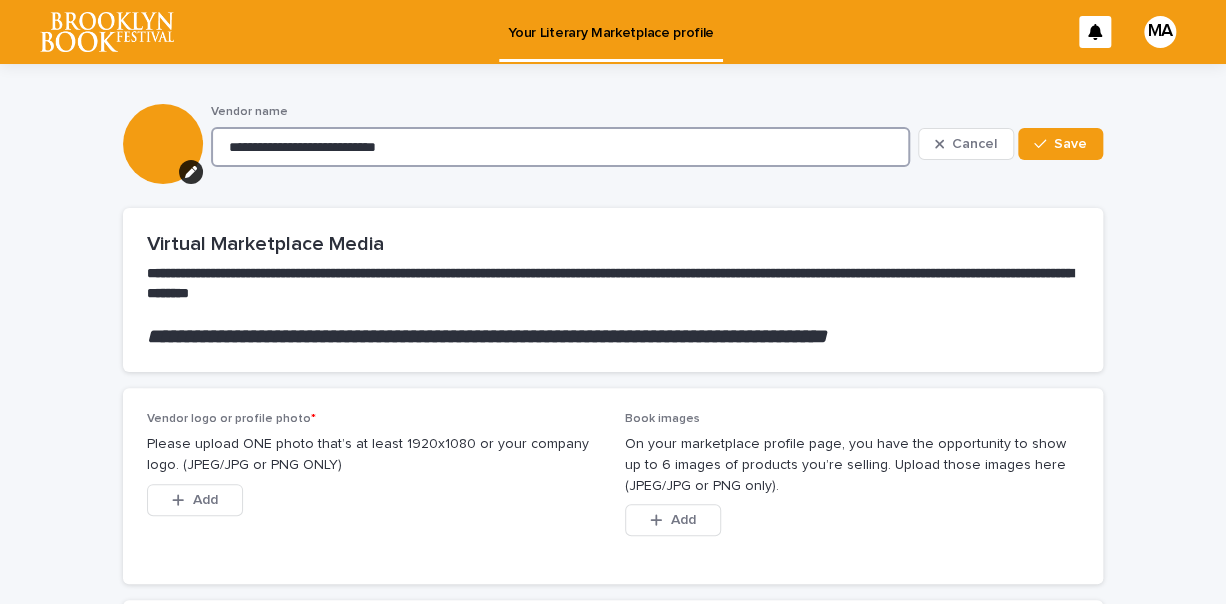 type on "**********" 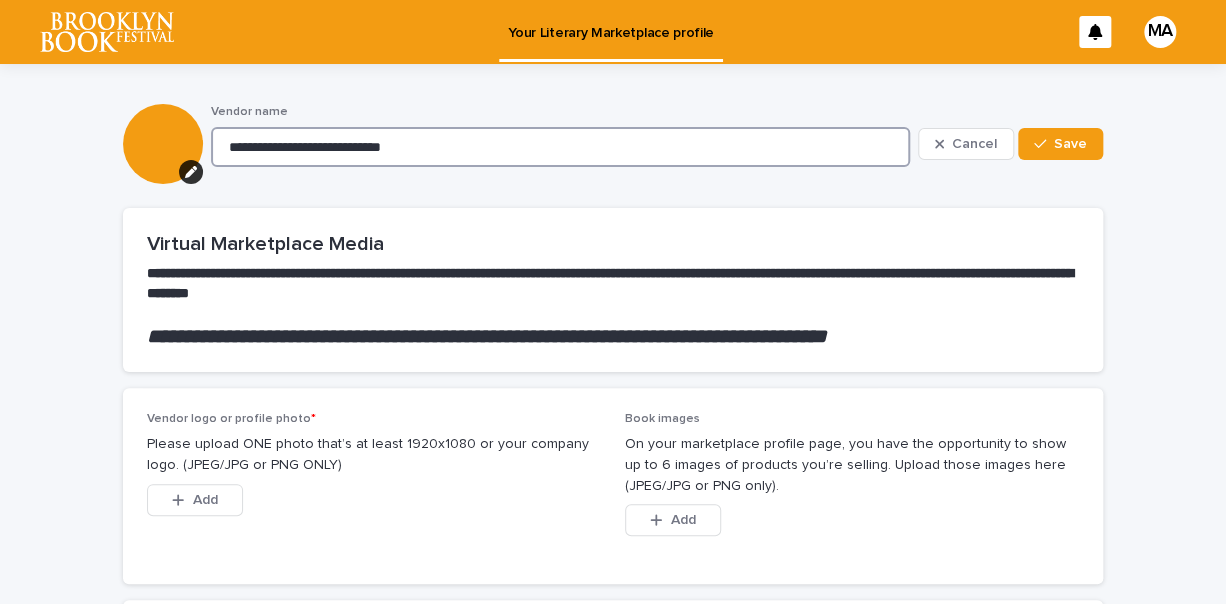 type on "**********" 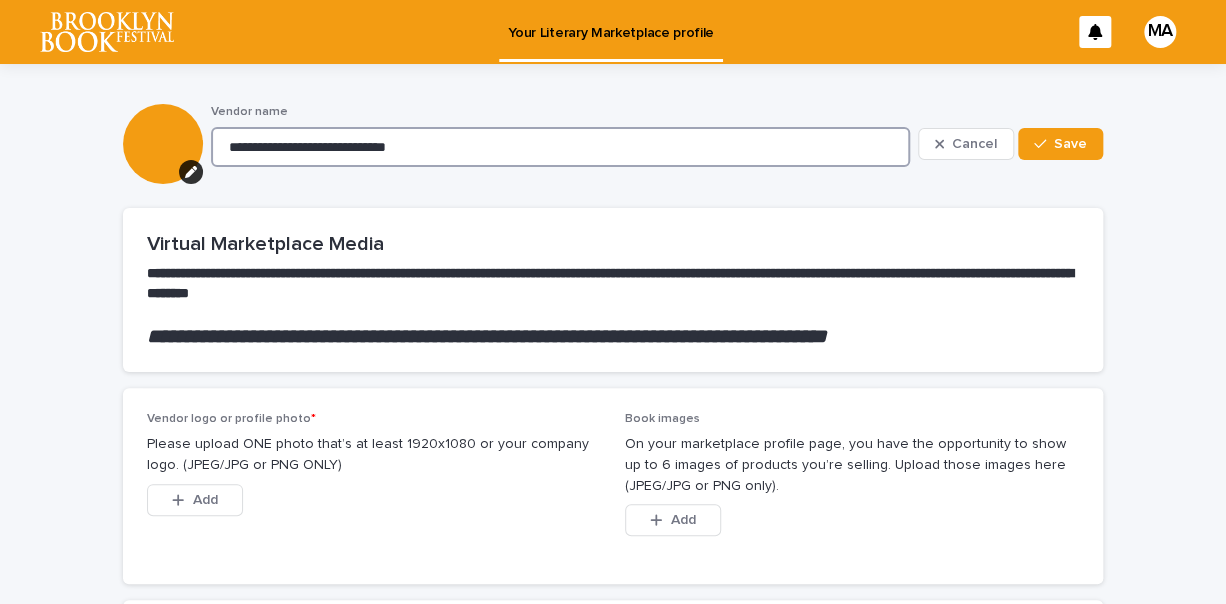 type on "**********" 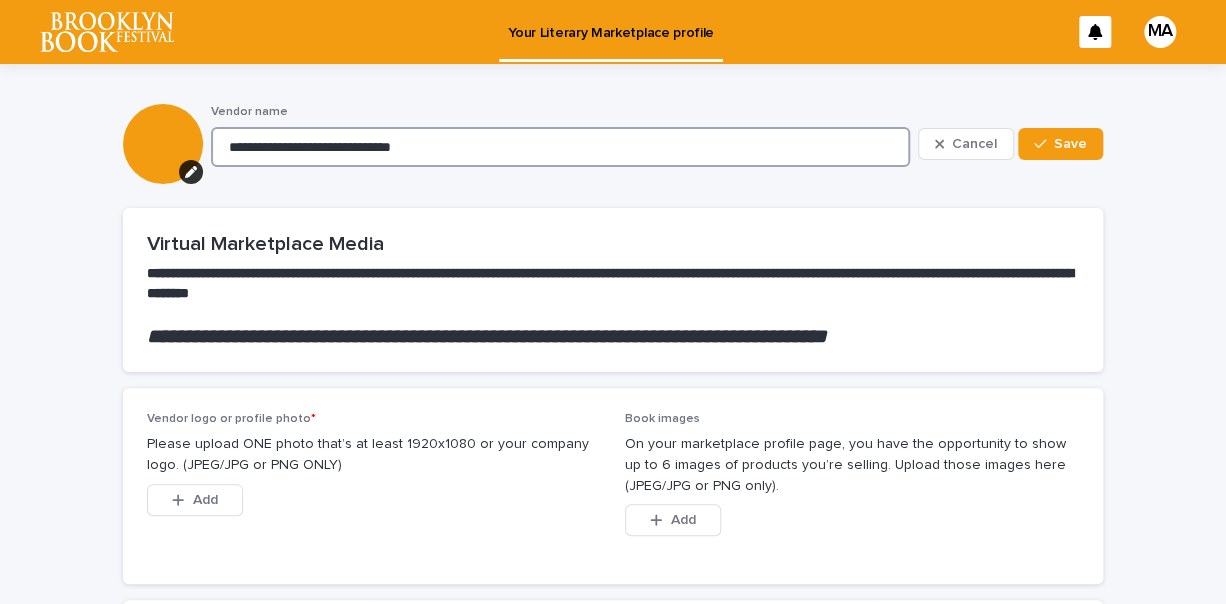 type on "**********" 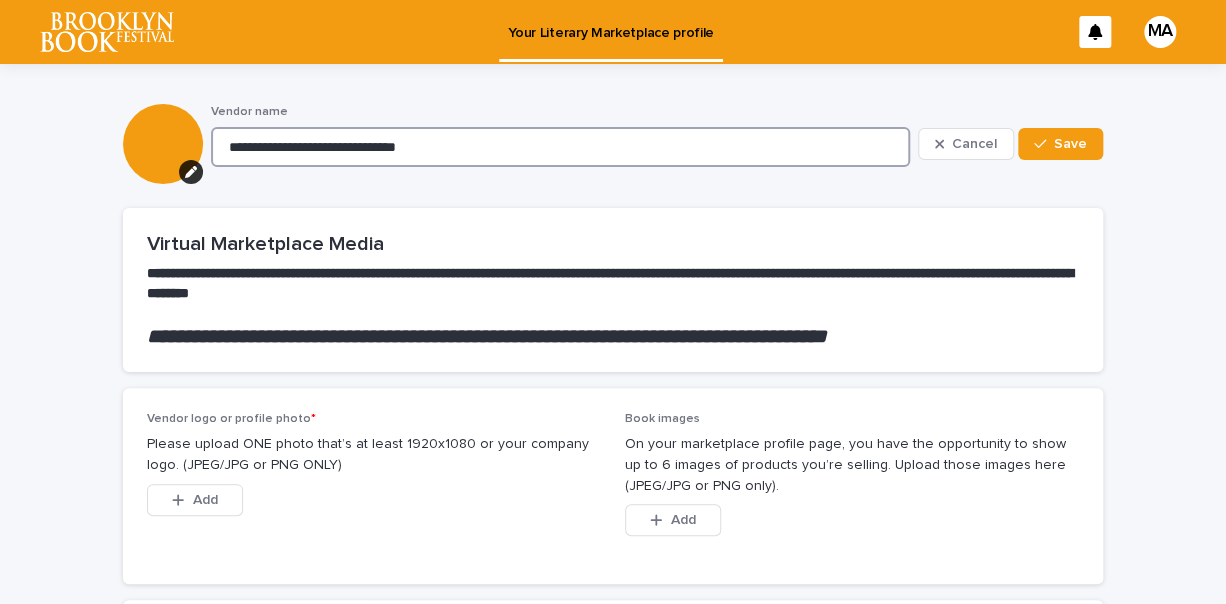 type on "**********" 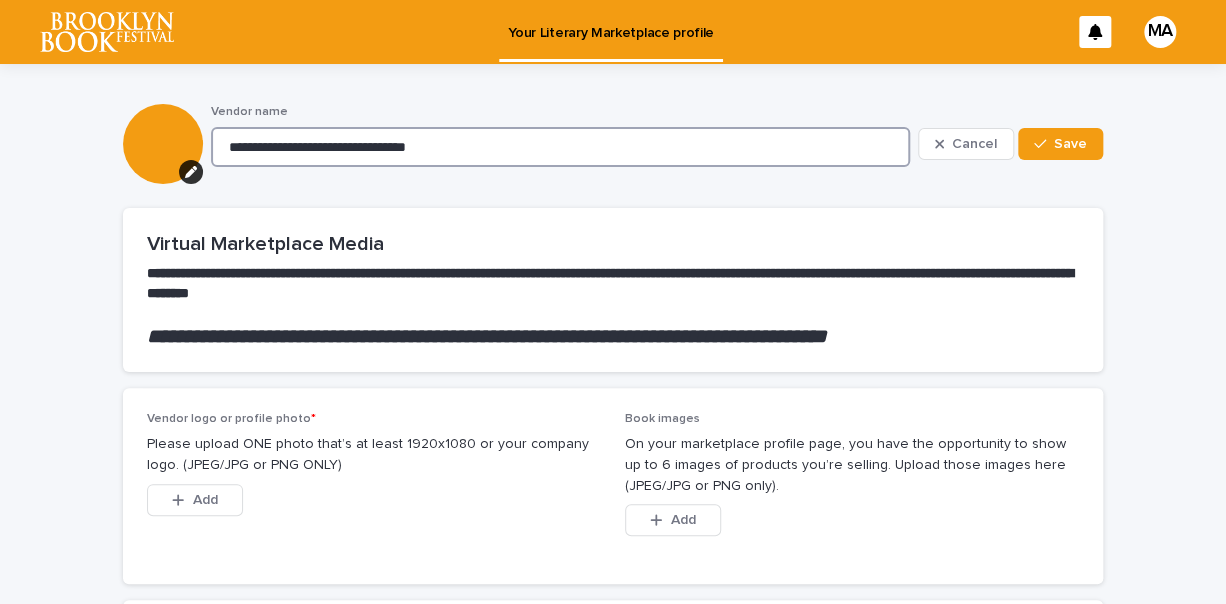 type on "**********" 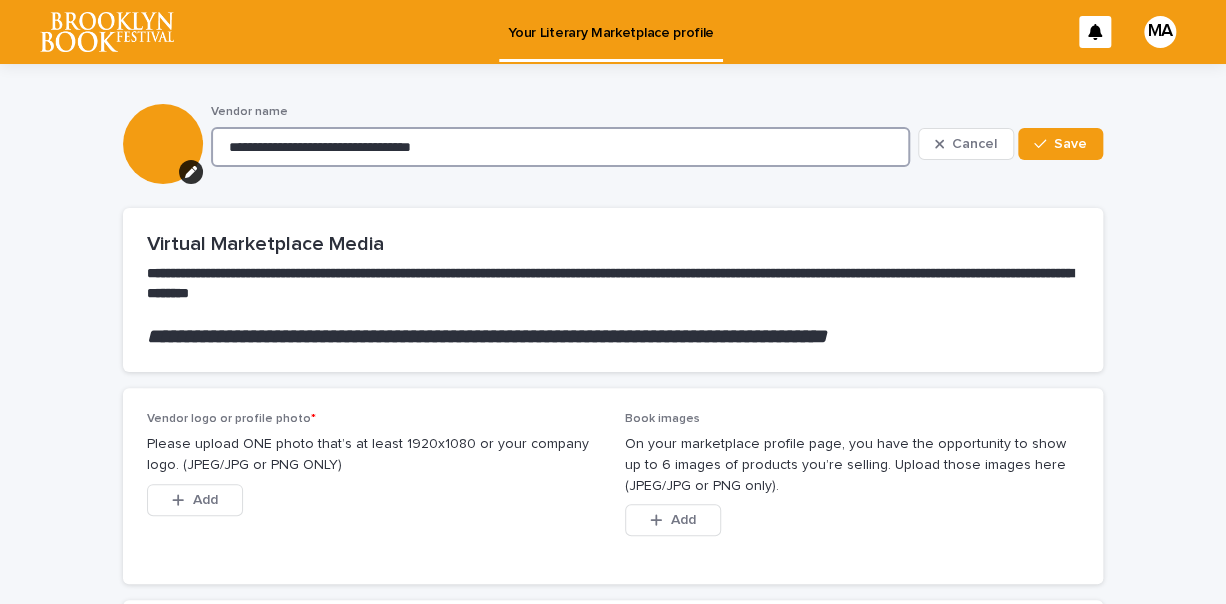 type on "**********" 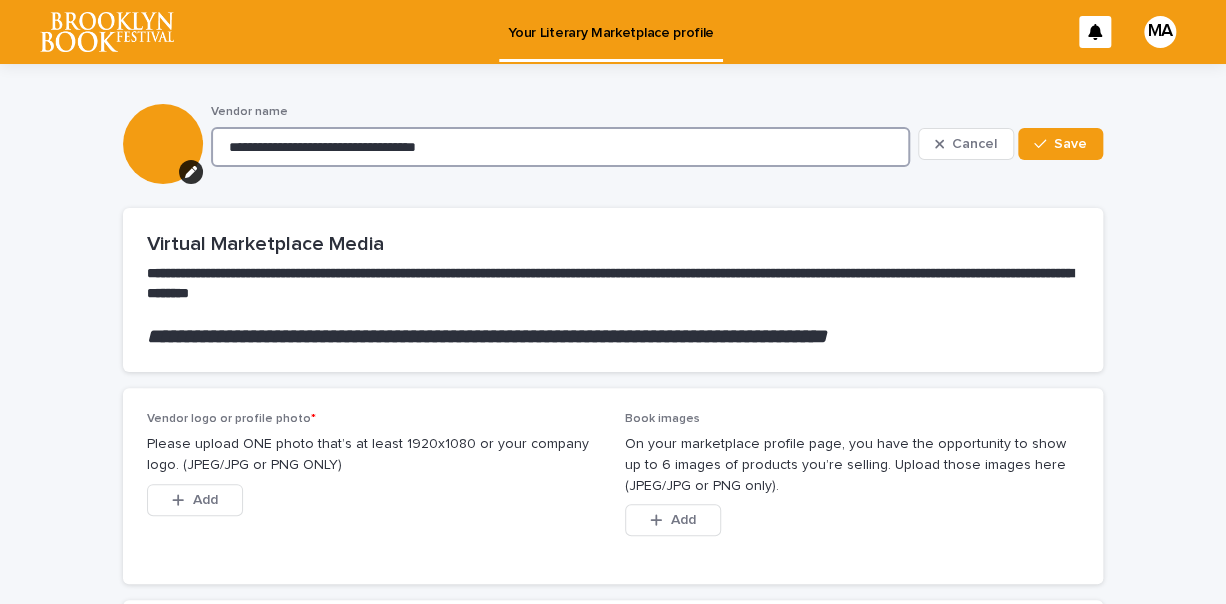 type on "**********" 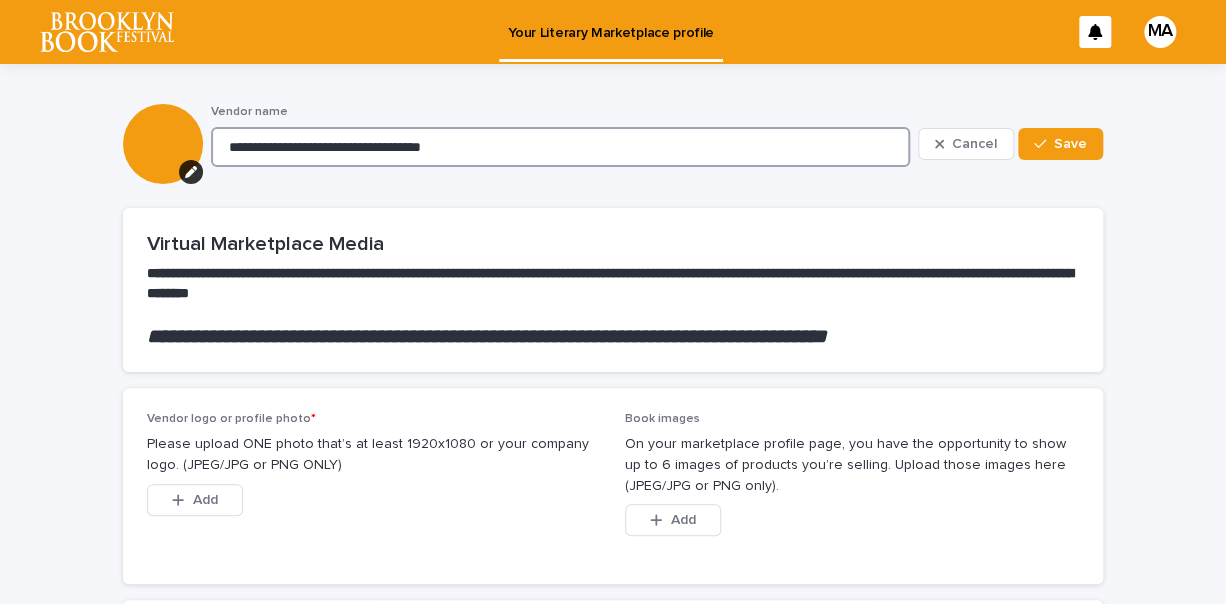 type on "**********" 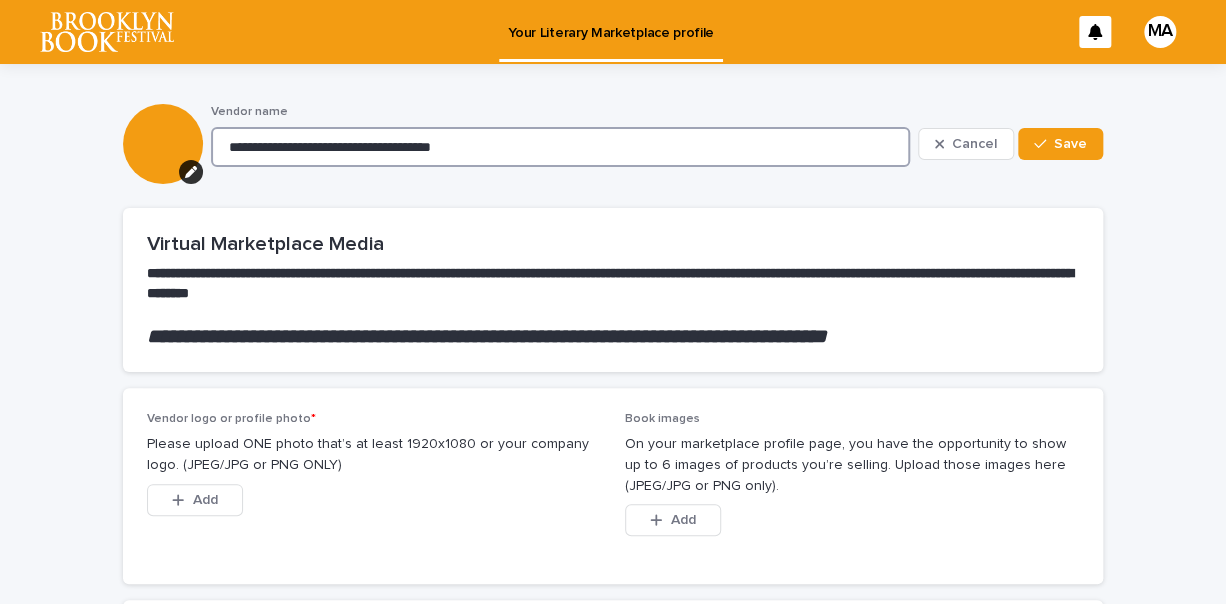 type on "**********" 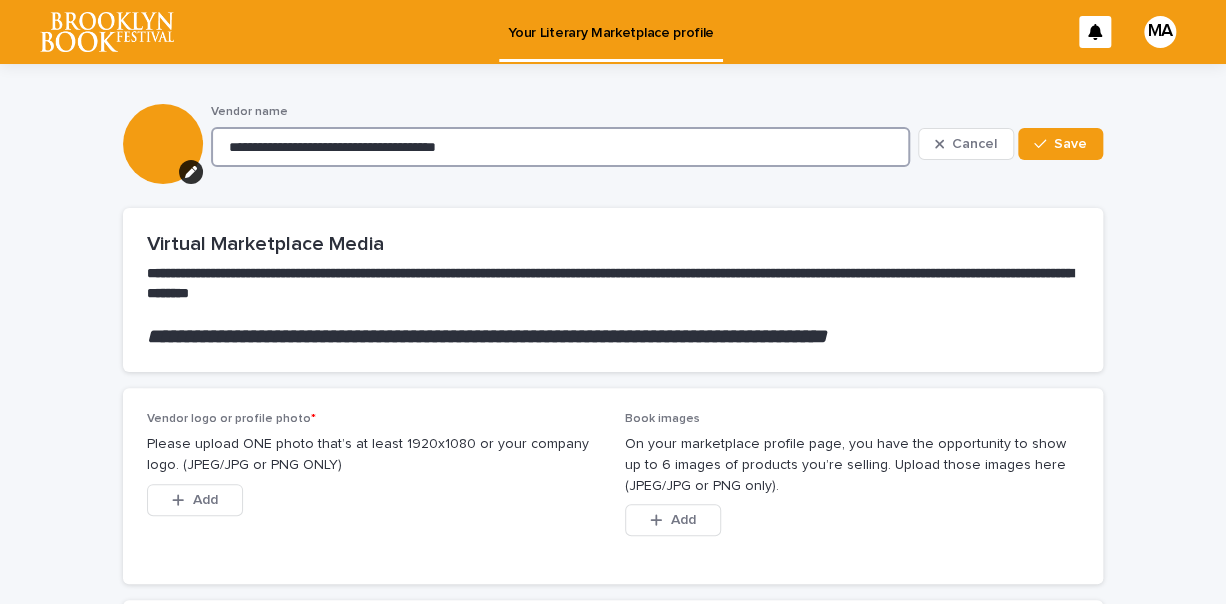 type on "**********" 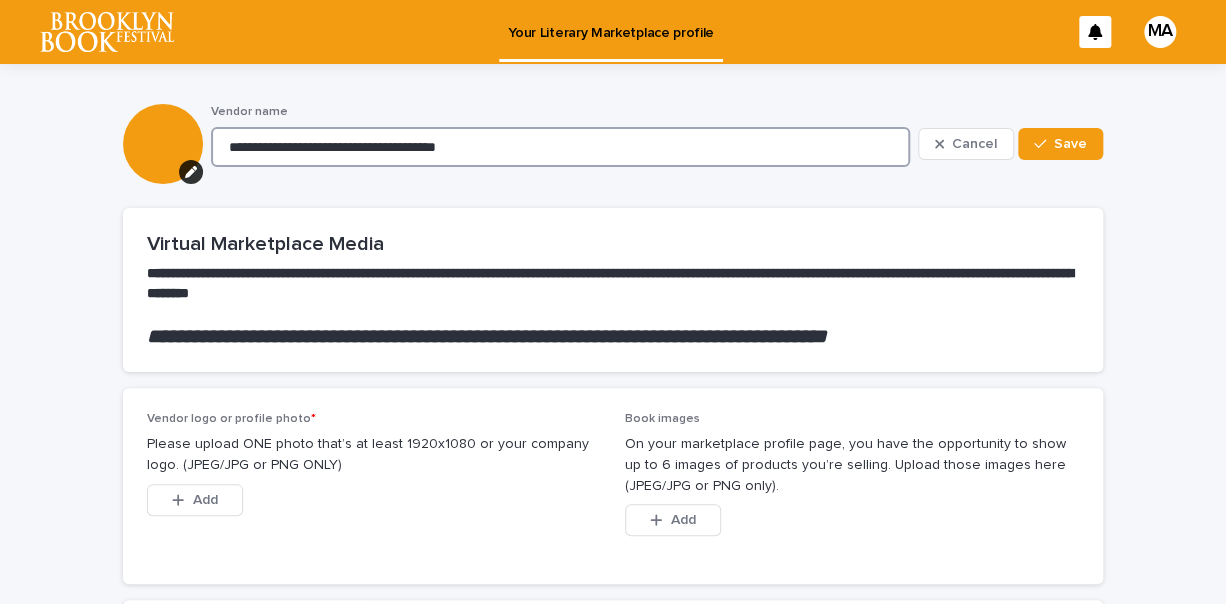 paste on "*" 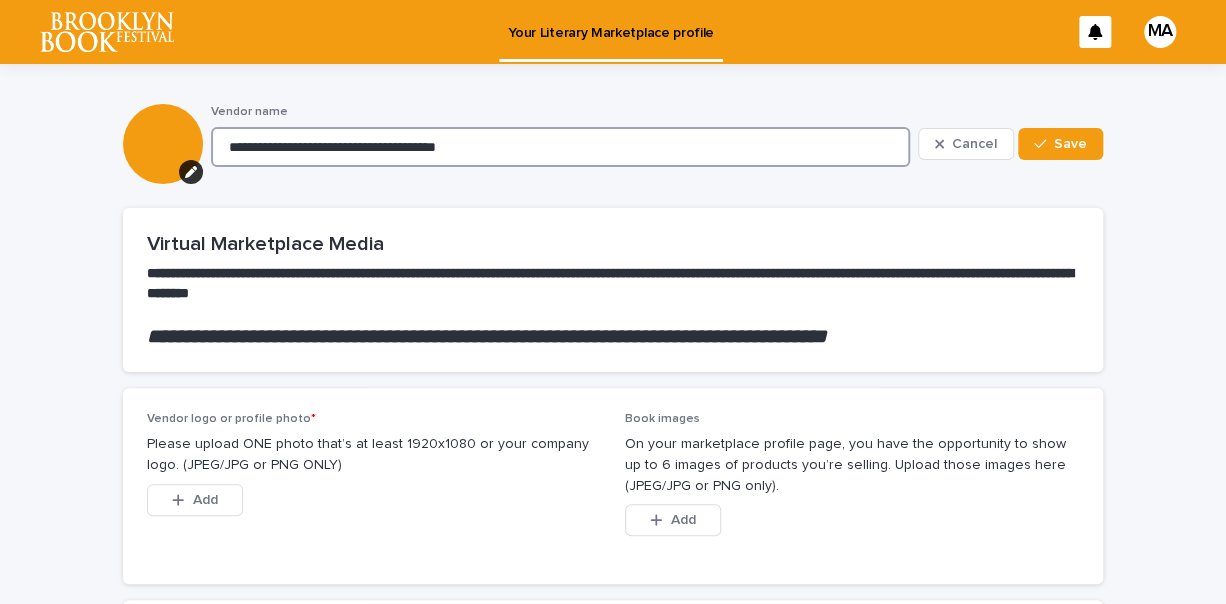 type on "**********" 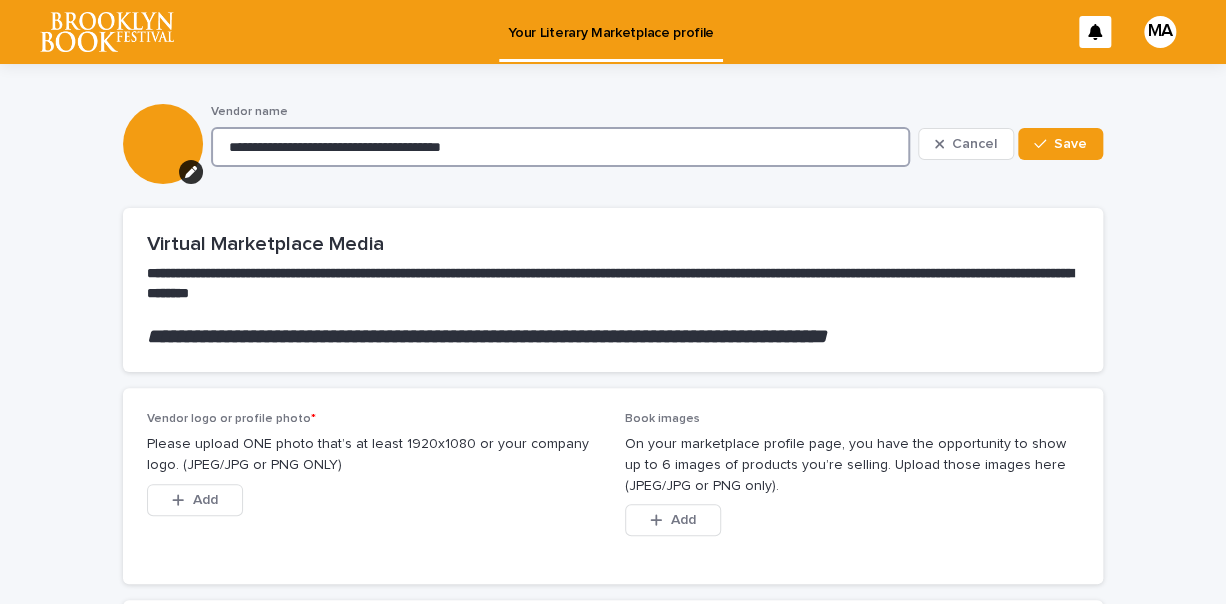 type on "**********" 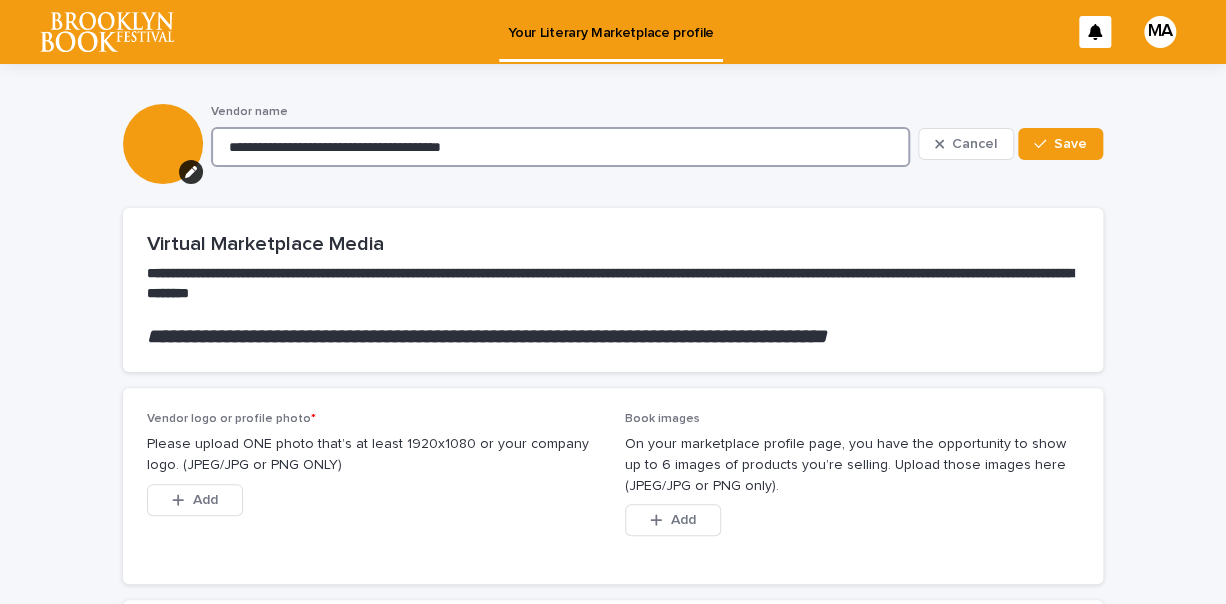 type on "**********" 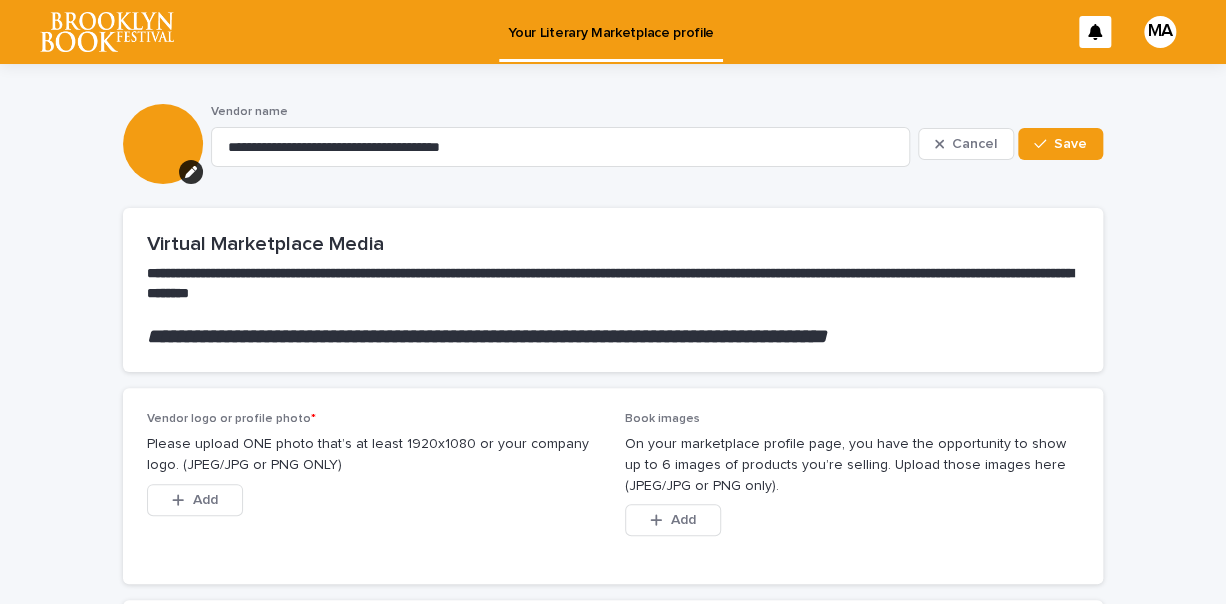 click on "This file cannot be opened Download File Add" at bounding box center [852, 524] 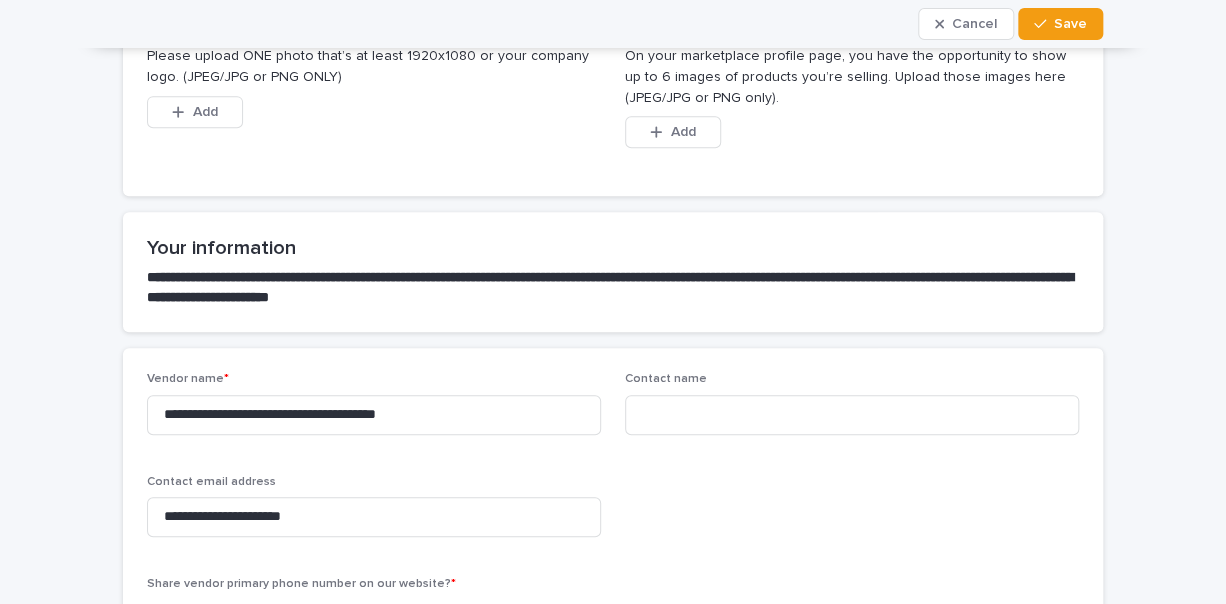 scroll, scrollTop: 400, scrollLeft: 0, axis: vertical 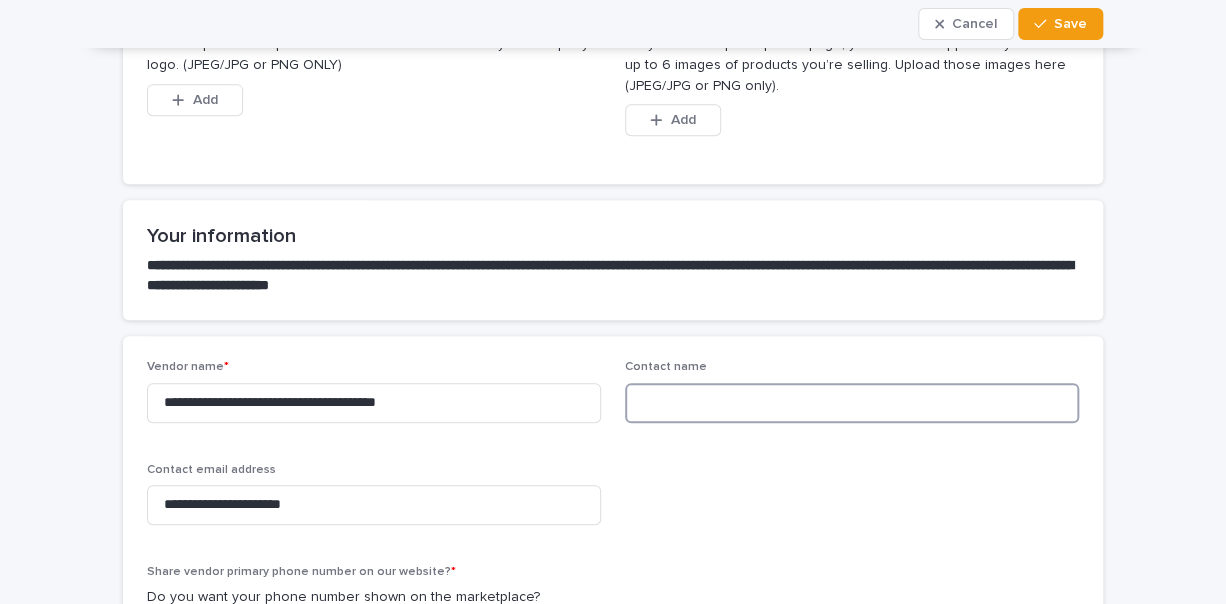 click at bounding box center [852, 403] 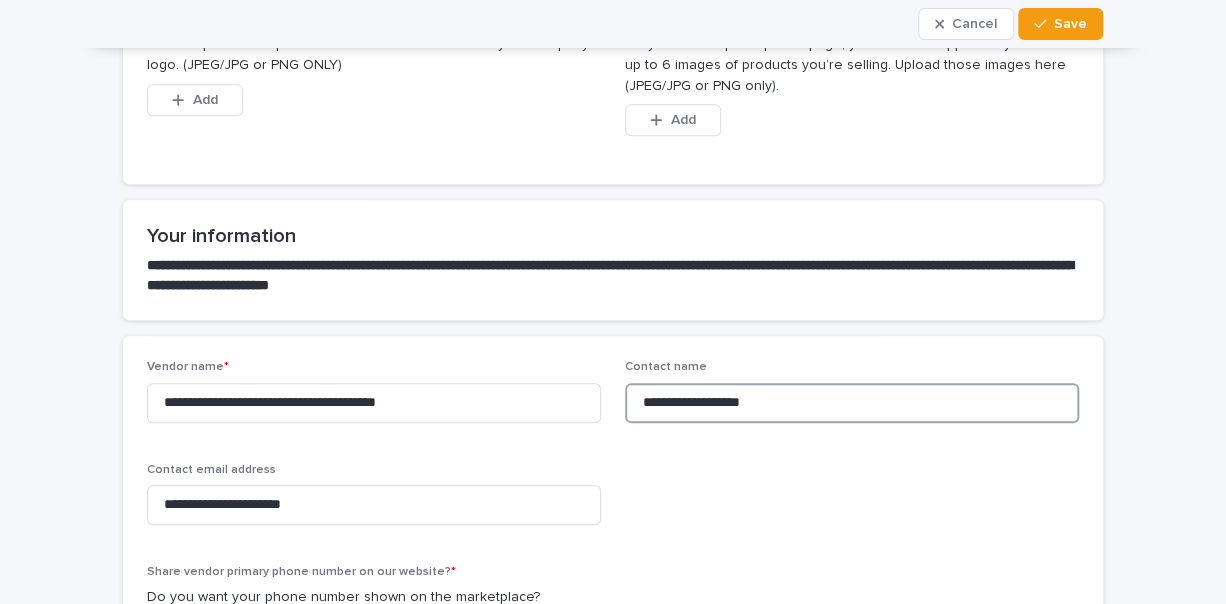 type on "**********" 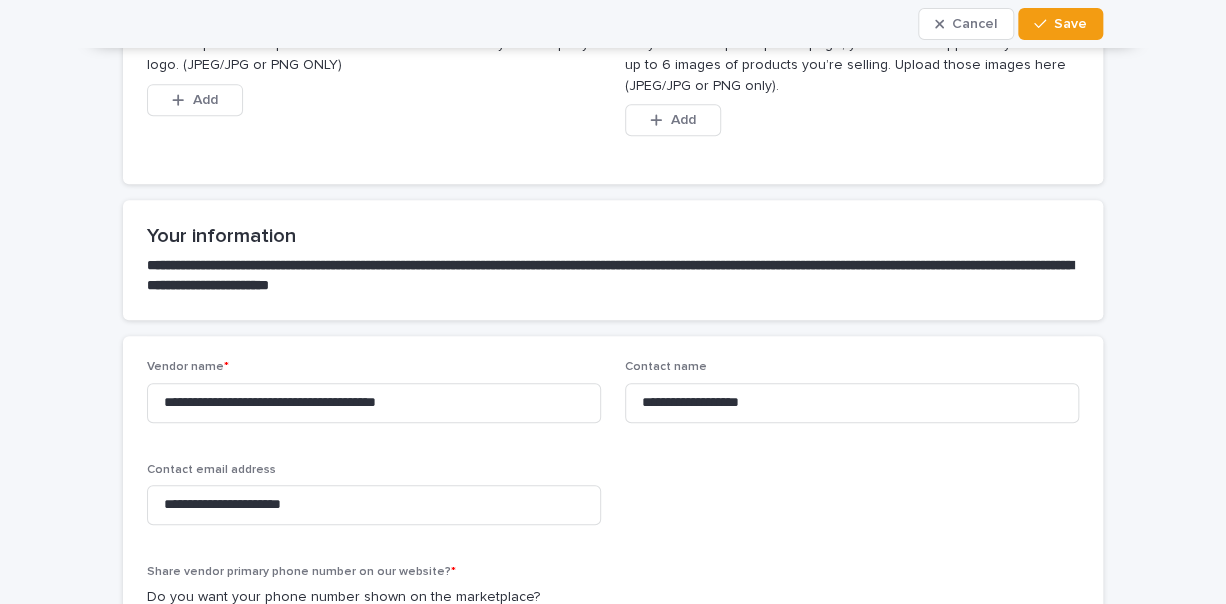 click on "**********" at bounding box center [613, 852] 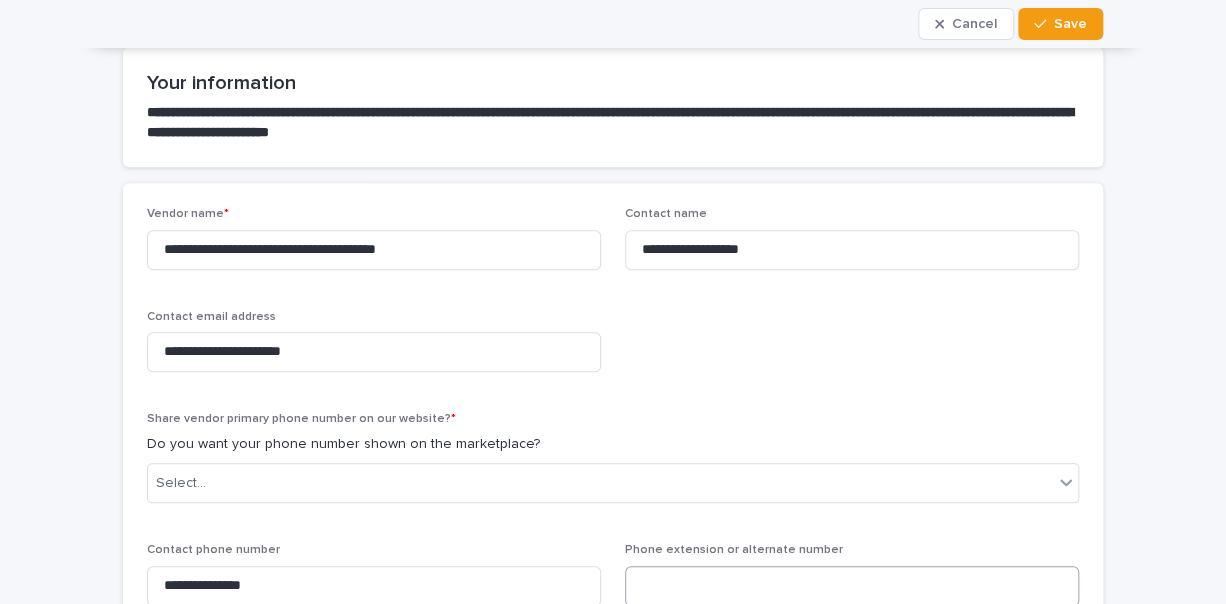 scroll, scrollTop: 600, scrollLeft: 0, axis: vertical 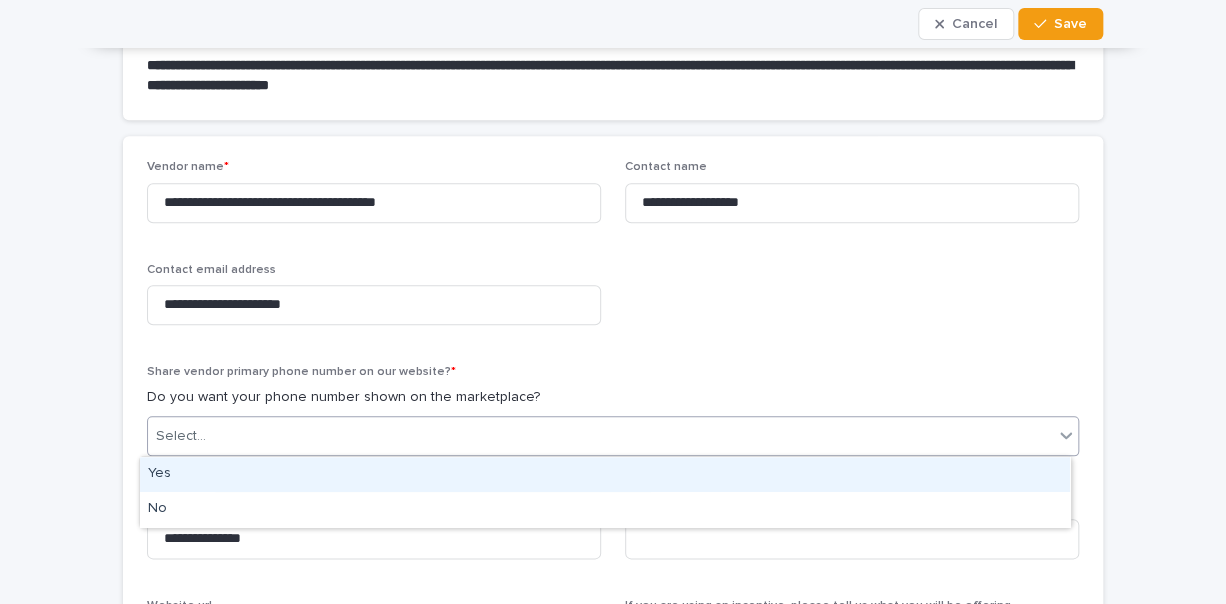 click 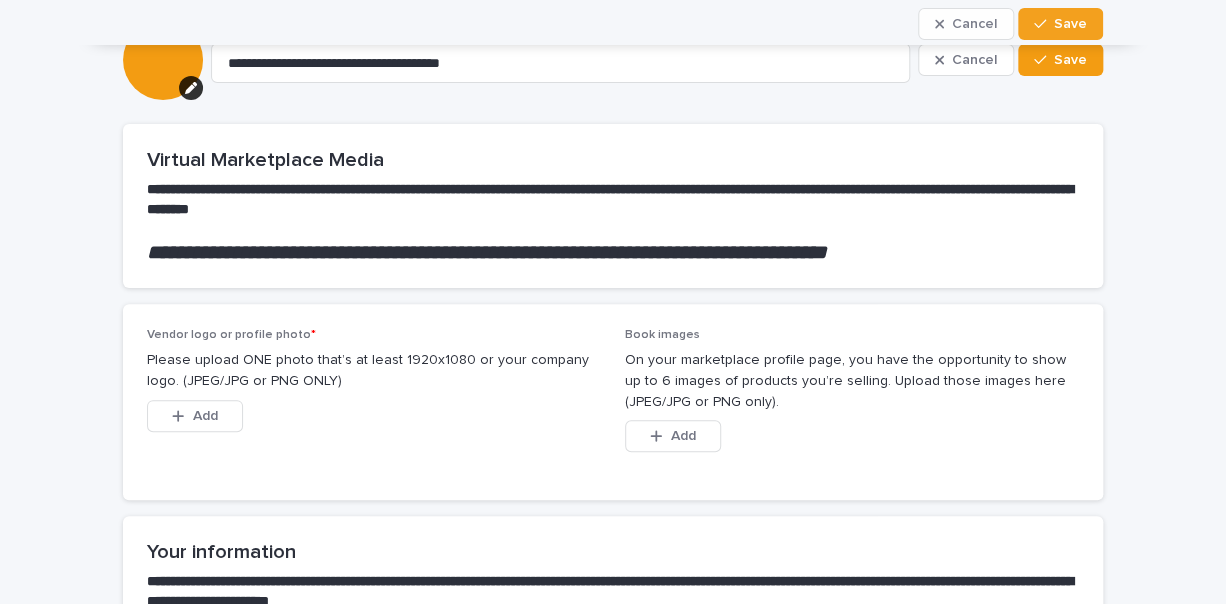 scroll, scrollTop: 0, scrollLeft: 0, axis: both 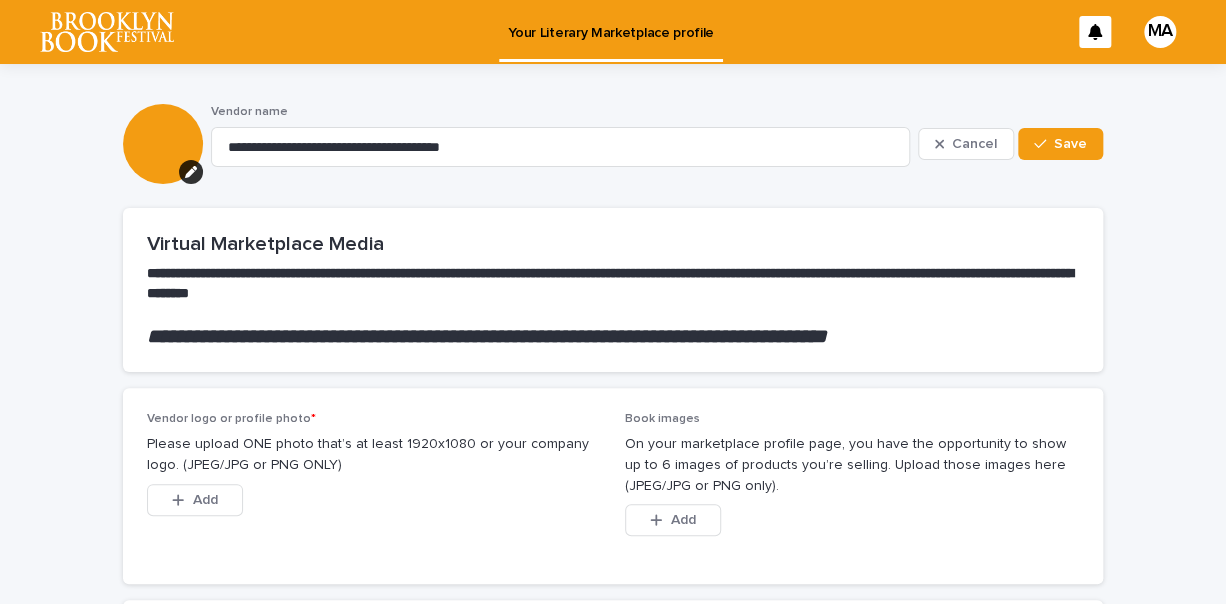 click 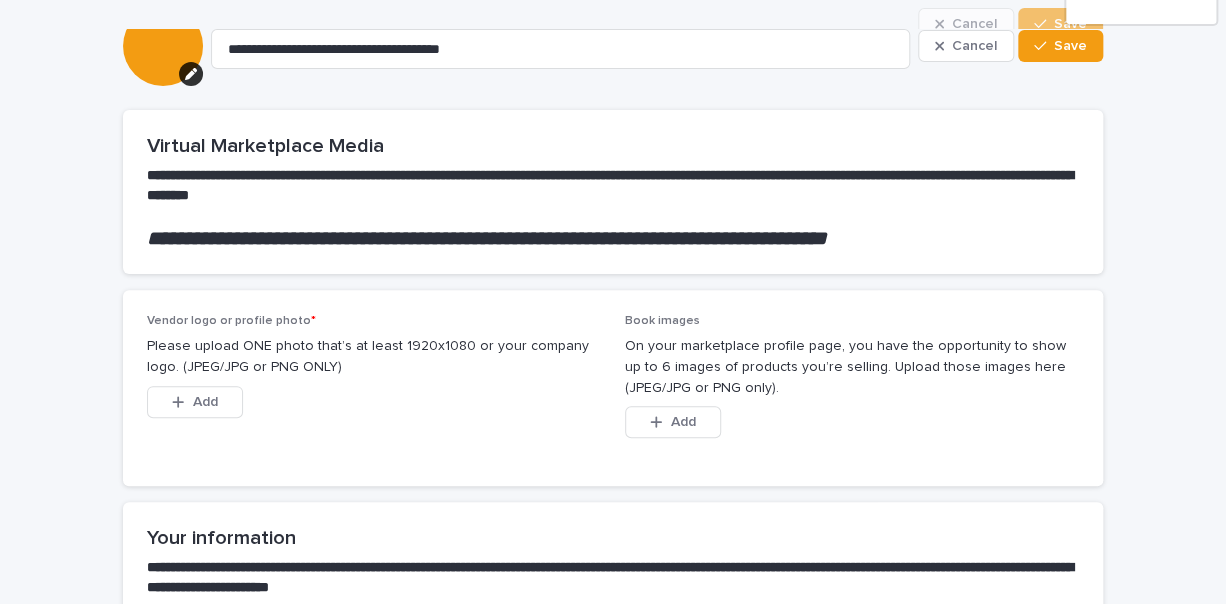 scroll, scrollTop: 0, scrollLeft: 0, axis: both 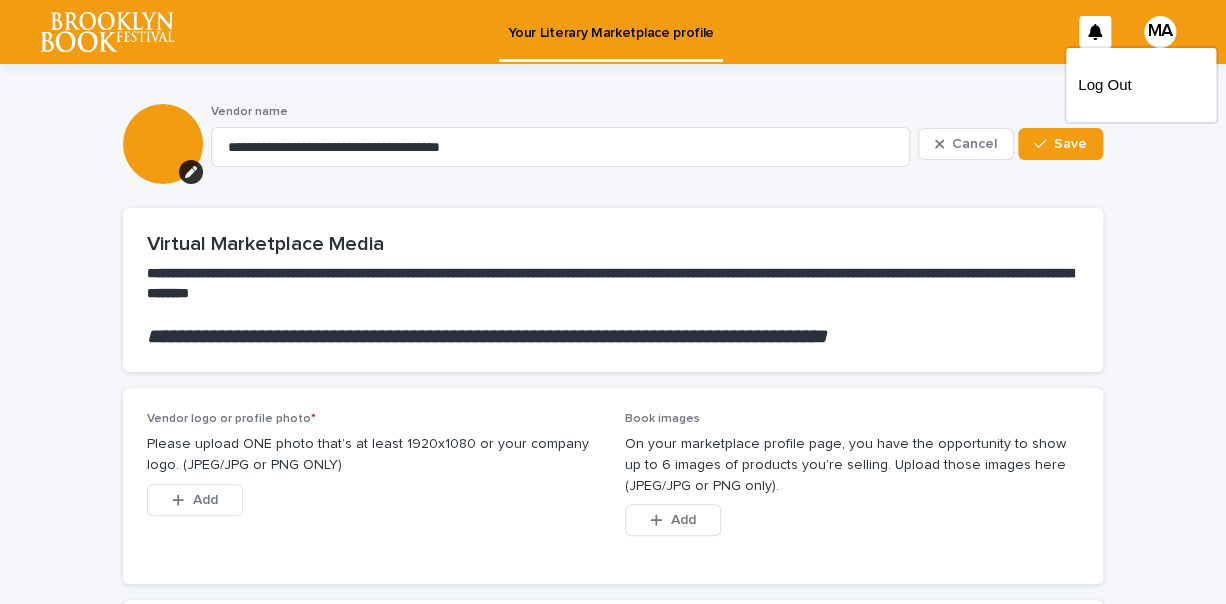 click at bounding box center [613, 32] 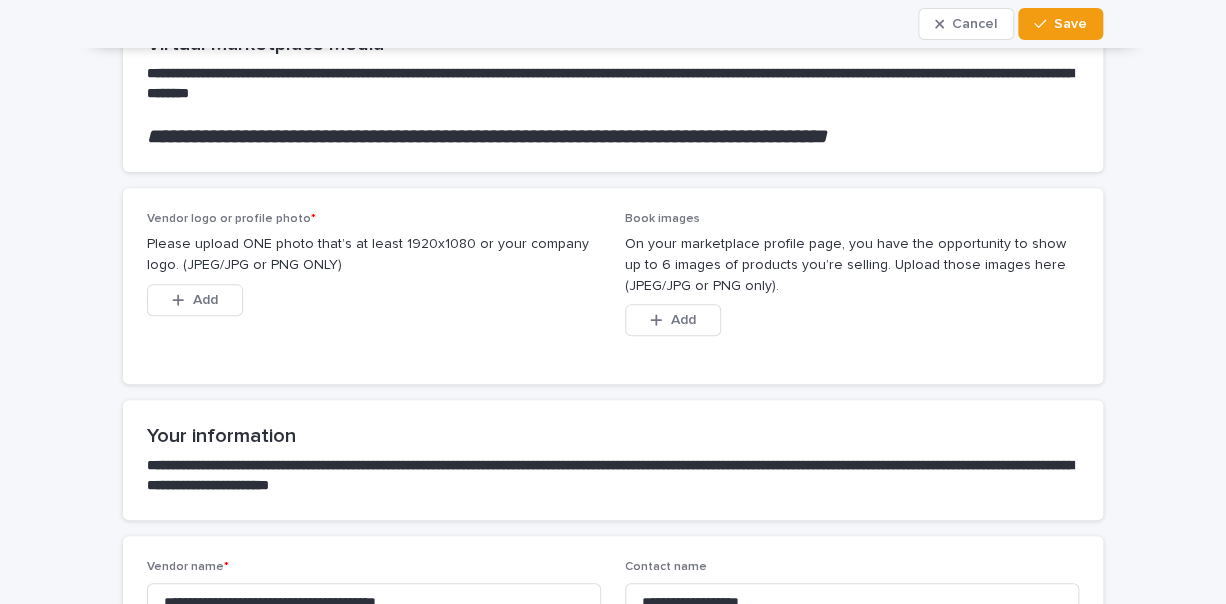 scroll, scrollTop: 300, scrollLeft: 0, axis: vertical 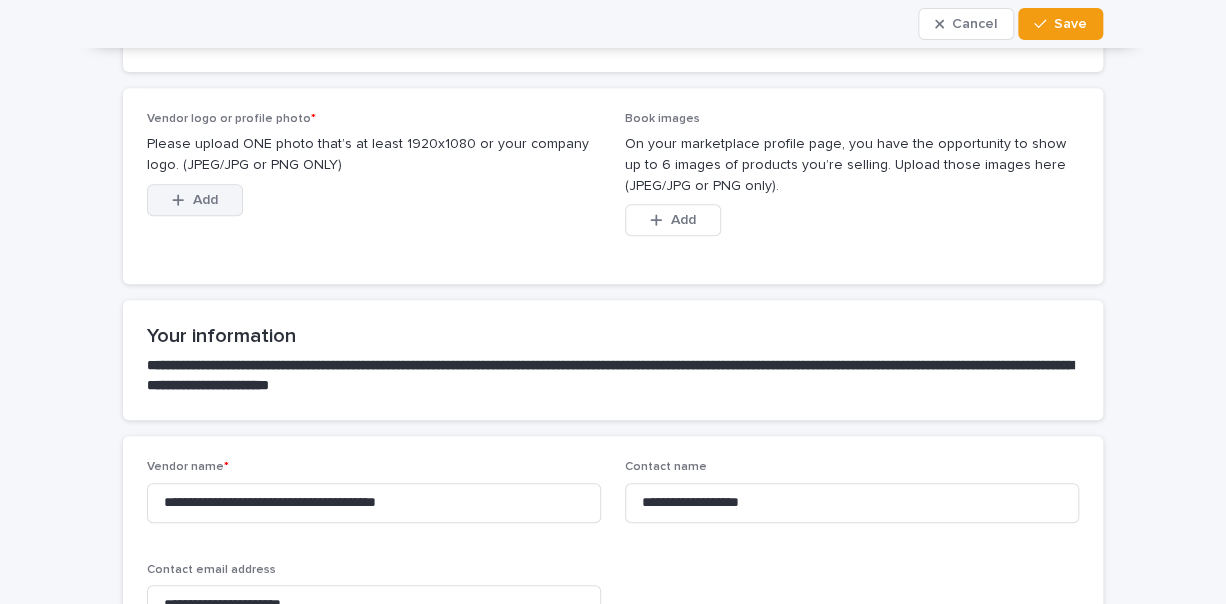 click on "Add" at bounding box center [205, 200] 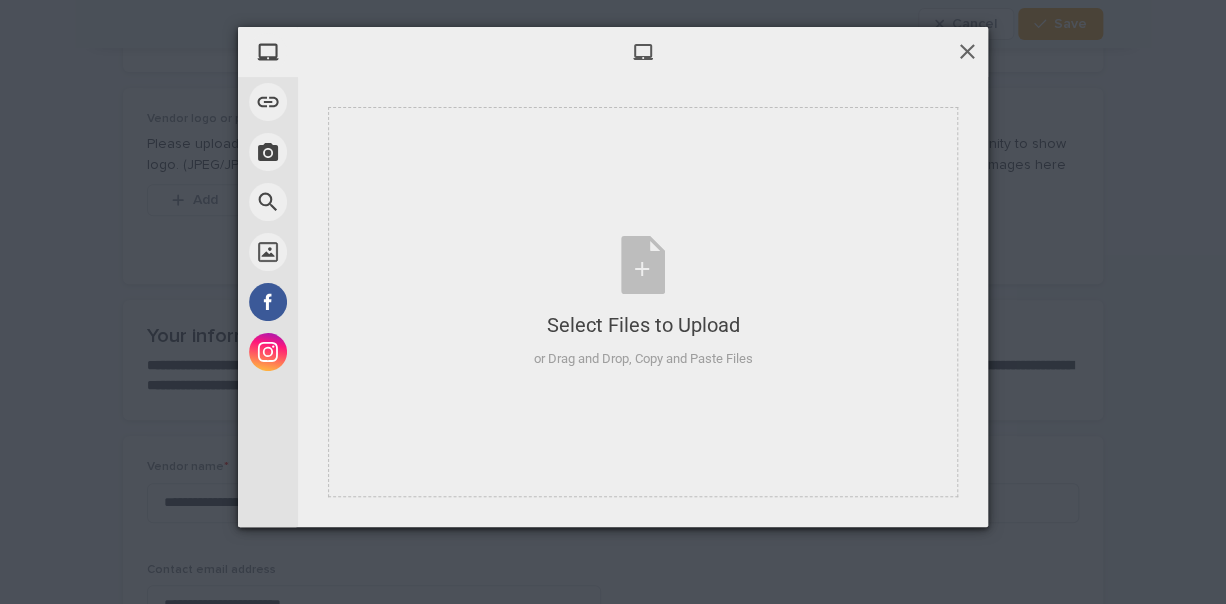 click at bounding box center (967, 51) 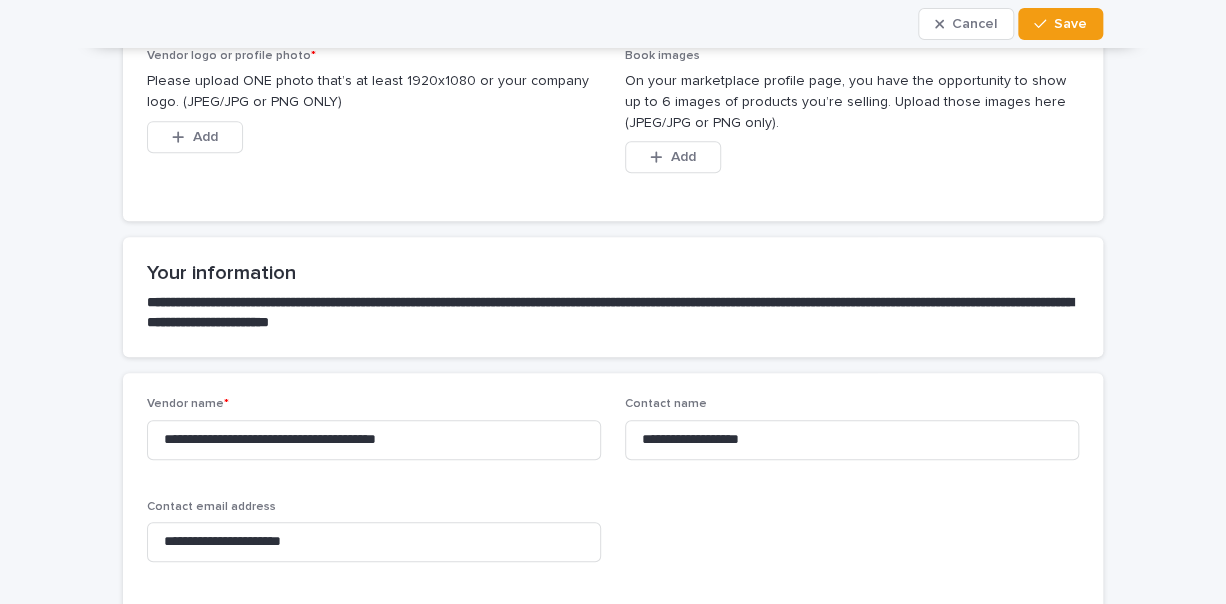 scroll, scrollTop: 0, scrollLeft: 0, axis: both 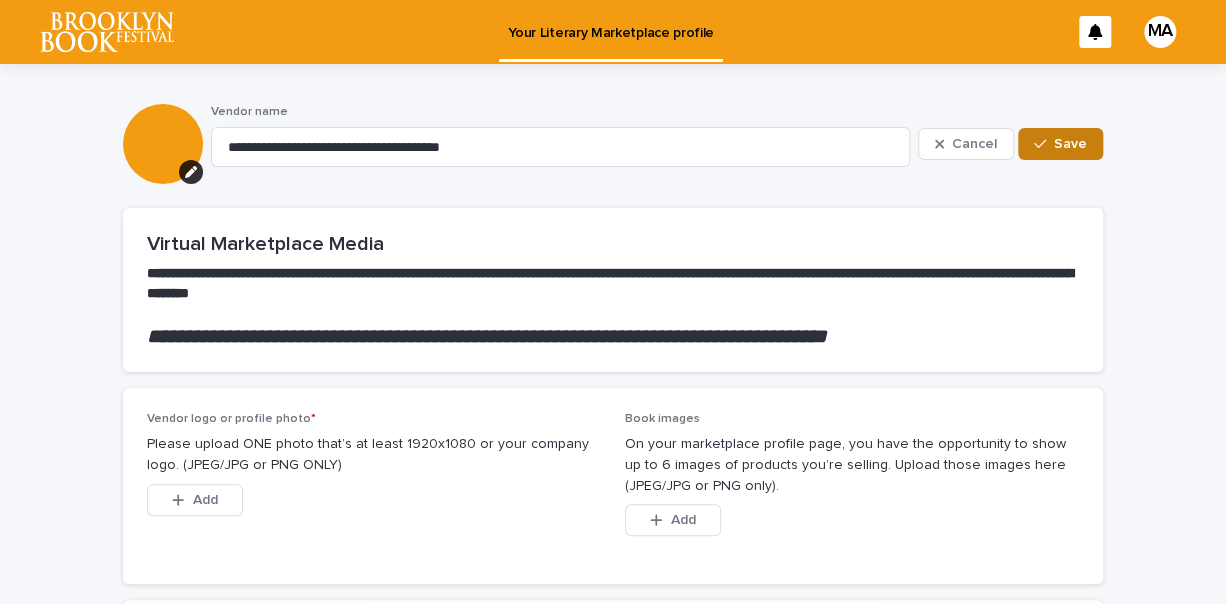 click on "Save" at bounding box center (1070, 144) 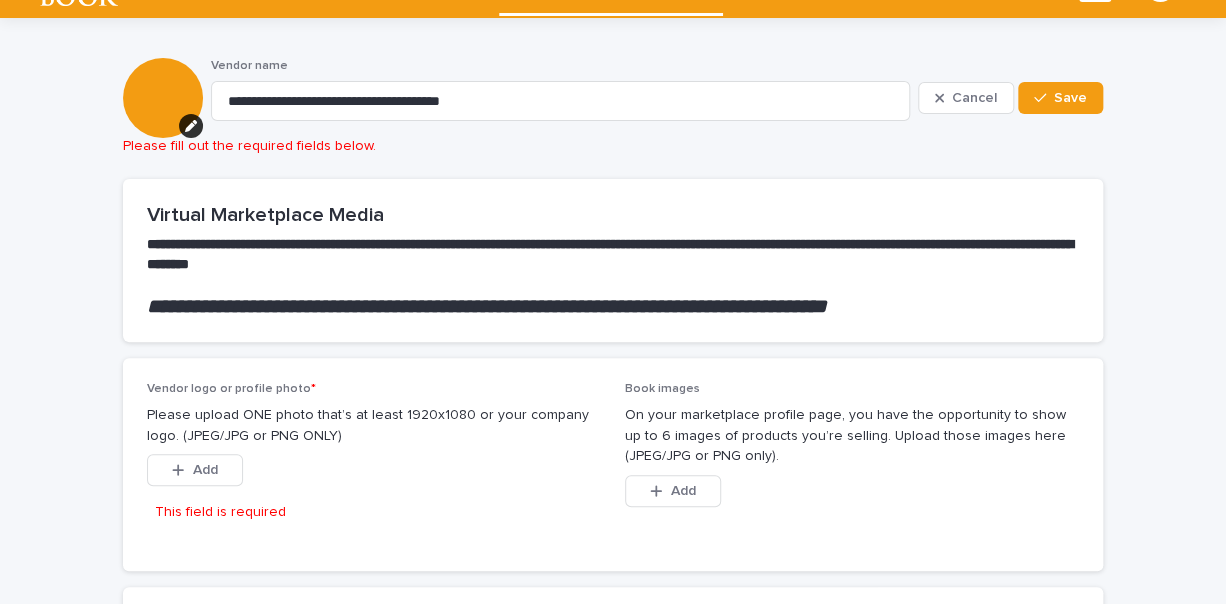 scroll, scrollTop: 12, scrollLeft: 0, axis: vertical 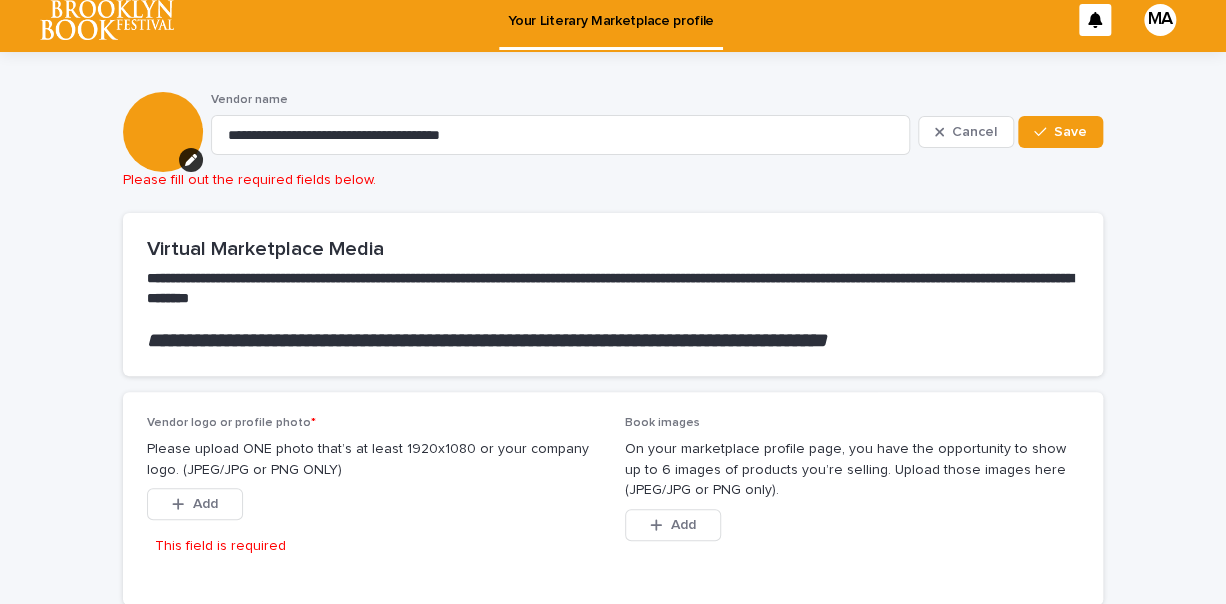 click on "MA" at bounding box center (1160, 20) 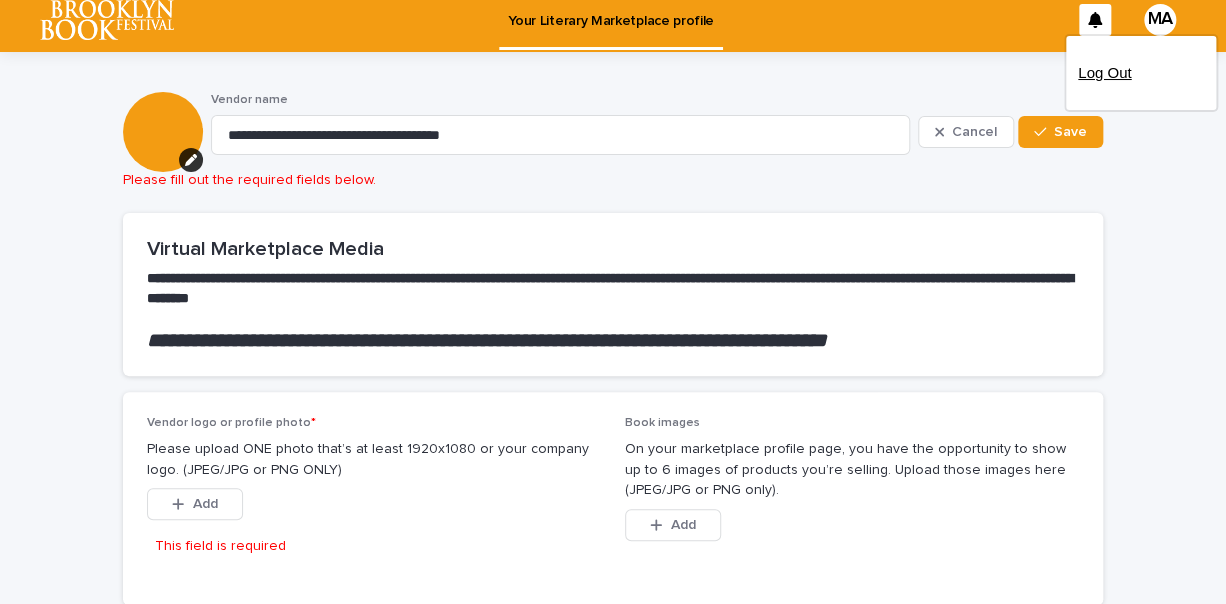 click on "Log Out" at bounding box center [1141, 73] 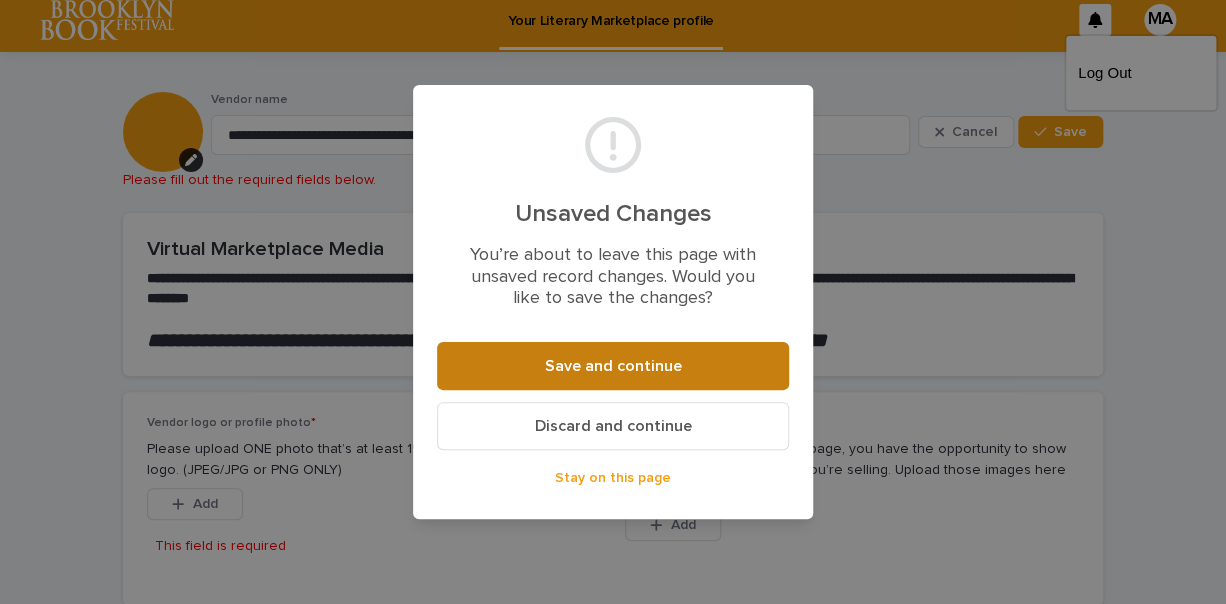 click on "Save and continue" at bounding box center [613, 366] 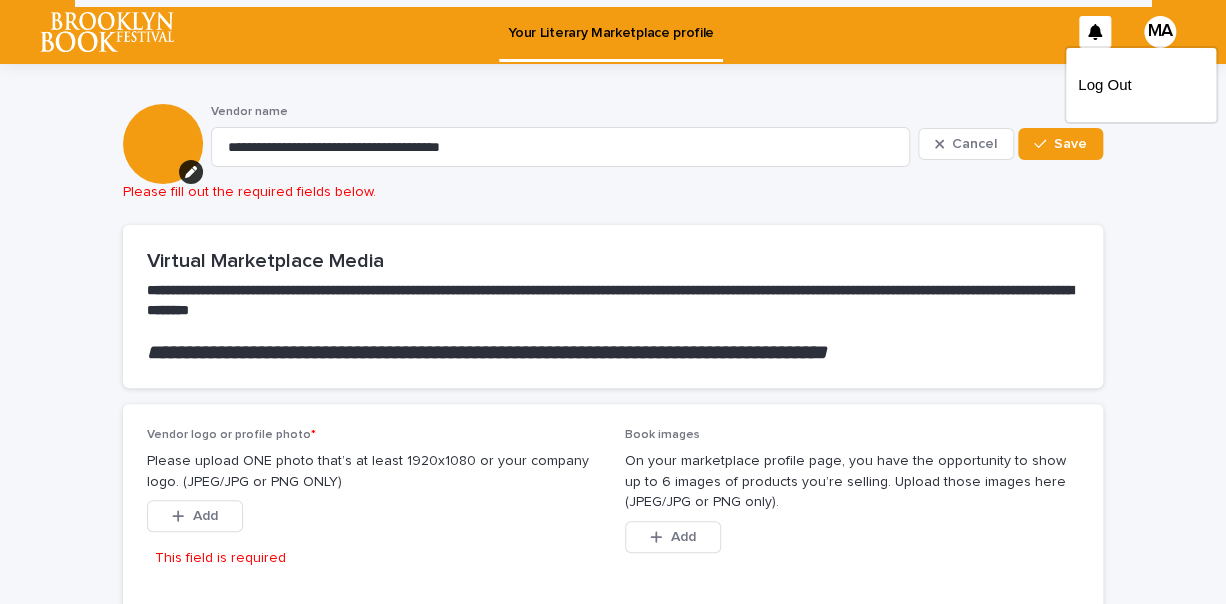 scroll, scrollTop: 0, scrollLeft: 0, axis: both 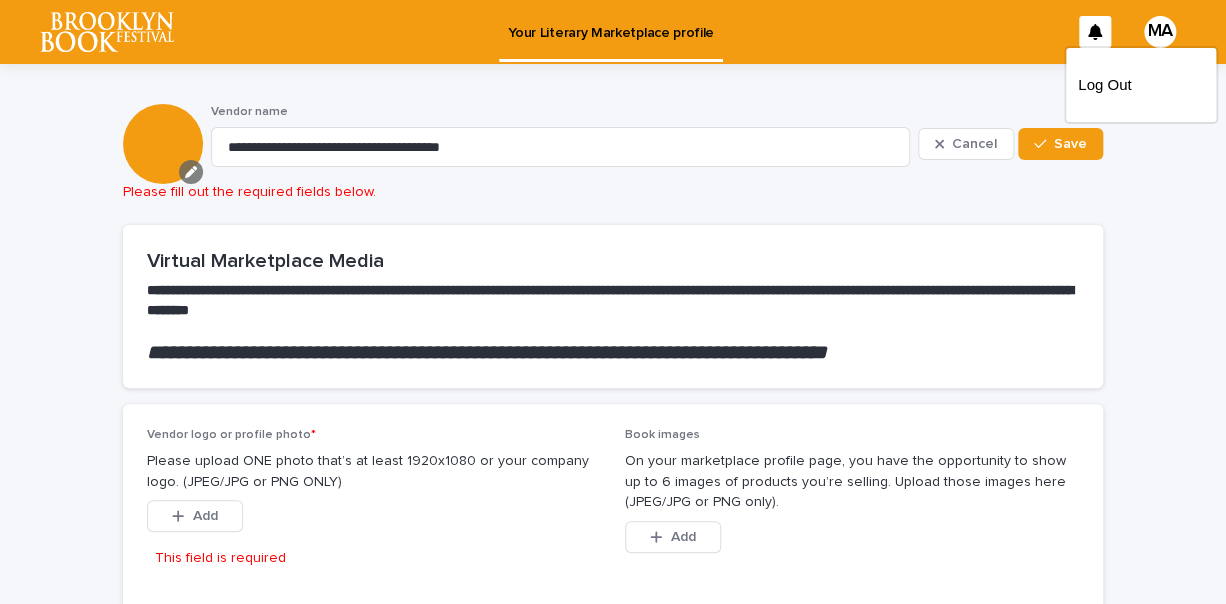 click 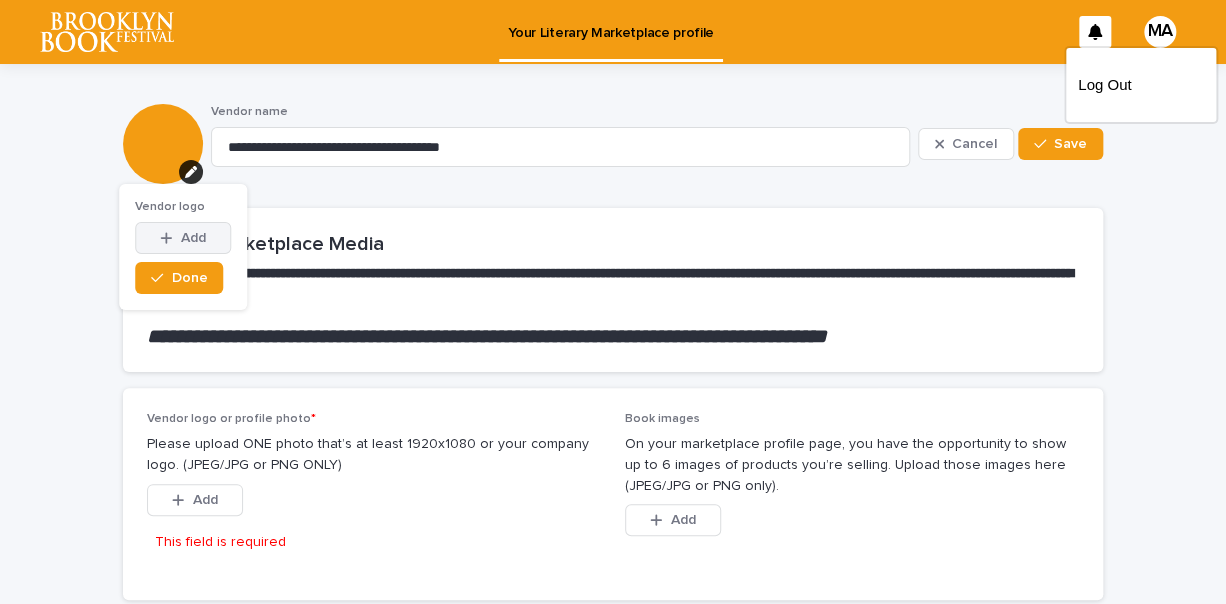 click on "Add" at bounding box center [193, 238] 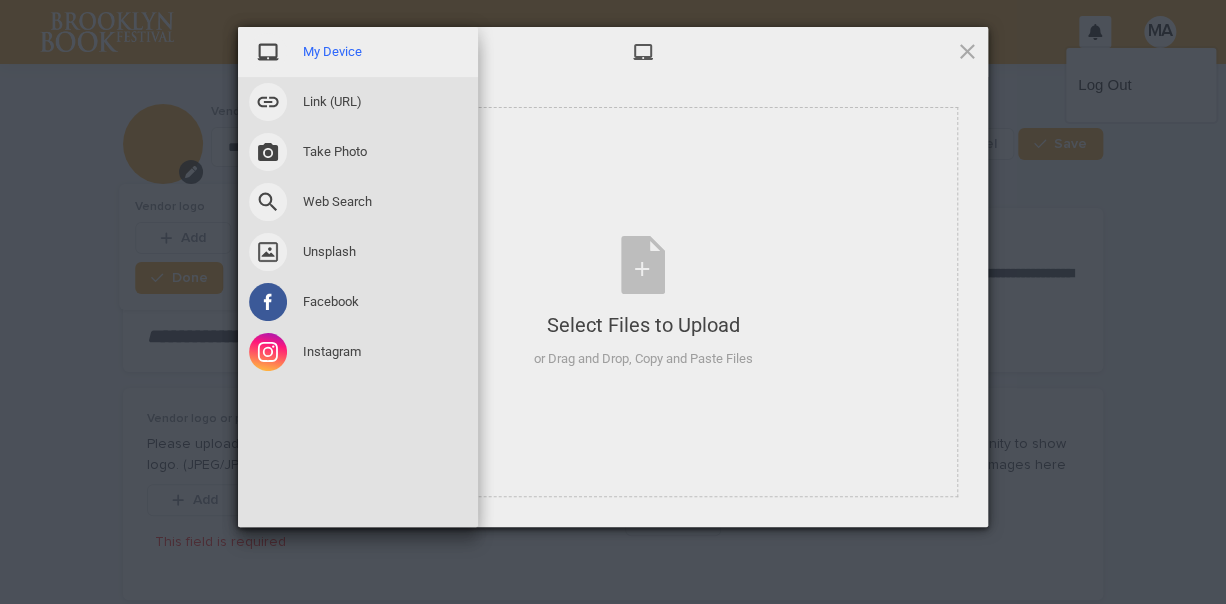 click on "My Device" at bounding box center [332, 52] 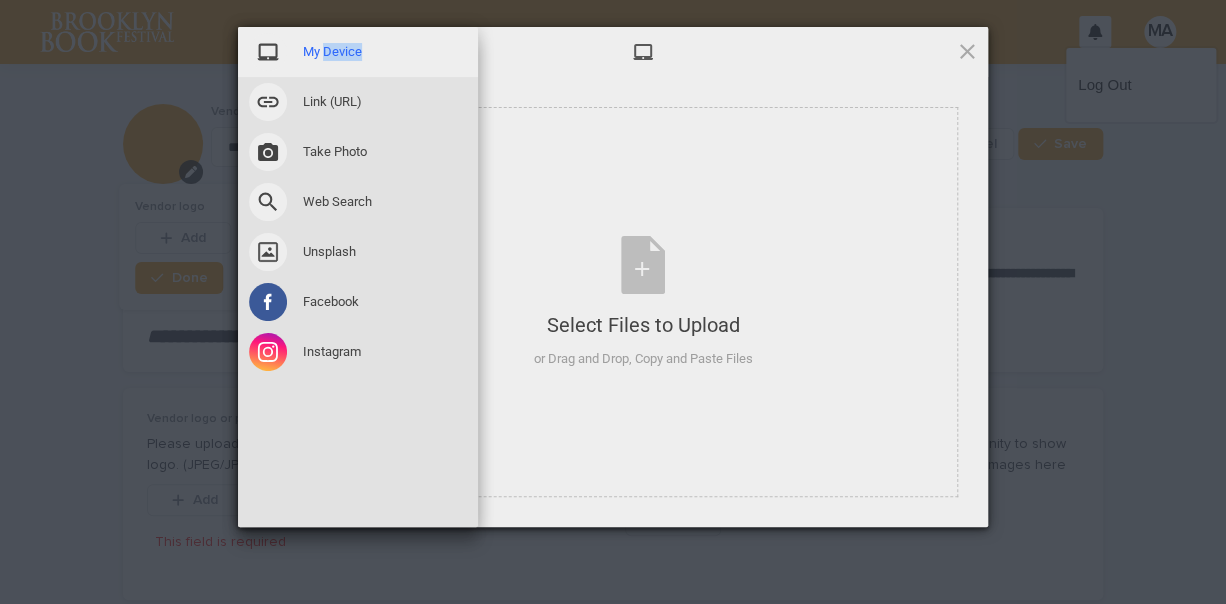 click on "My Device" at bounding box center (332, 52) 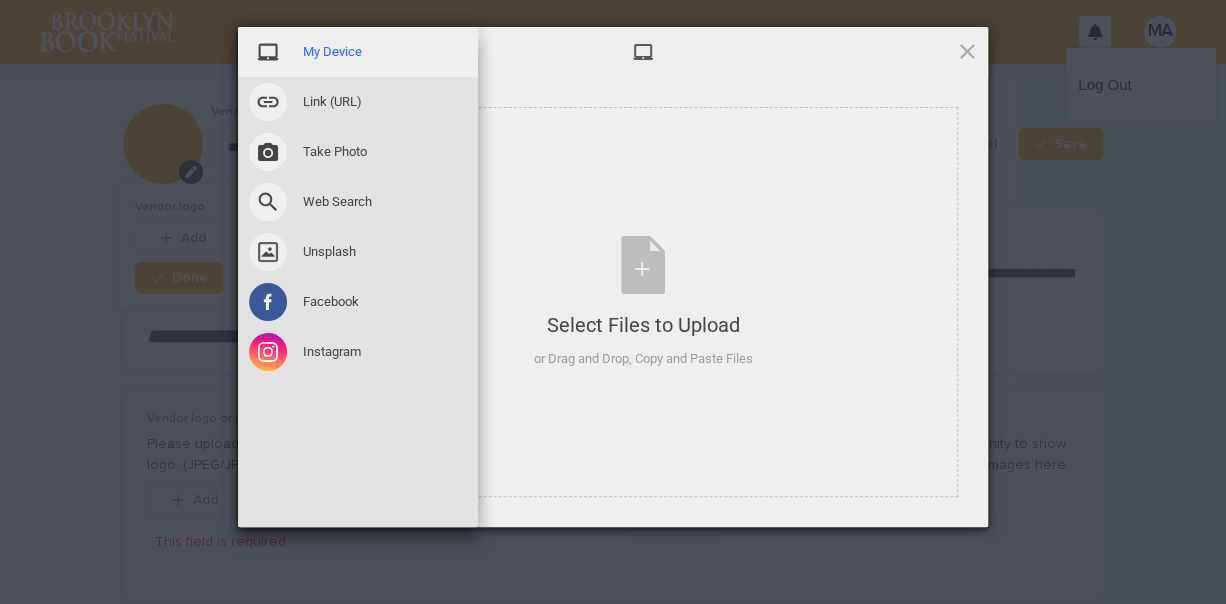 drag, startPoint x: 335, startPoint y: 52, endPoint x: 263, endPoint y: 58, distance: 72.249565 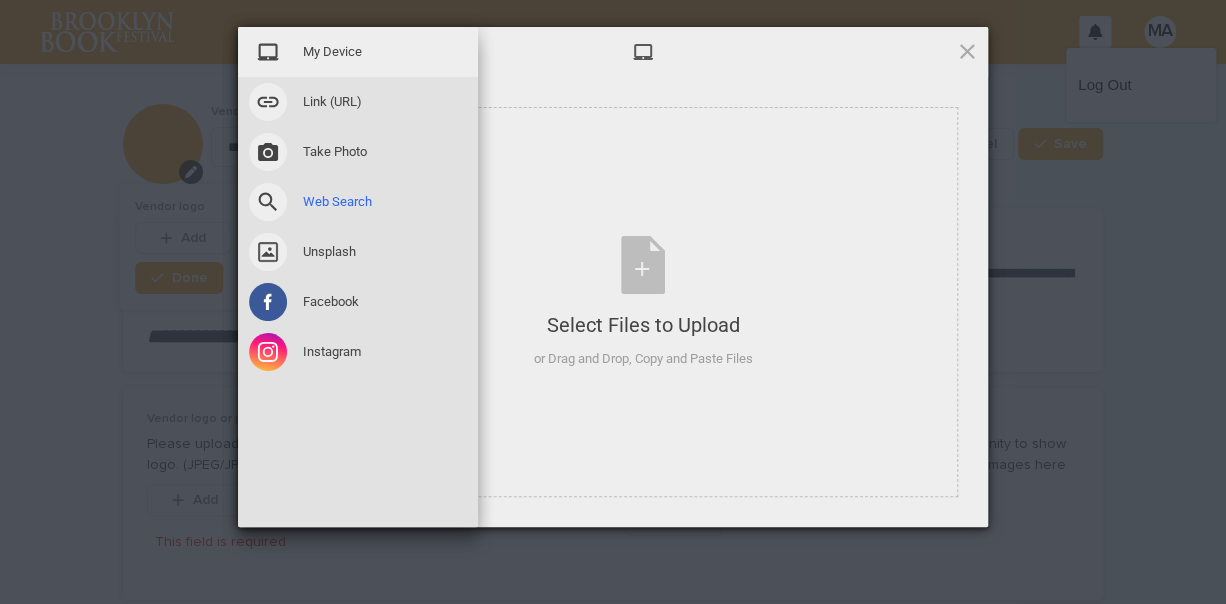 click at bounding box center [268, 202] 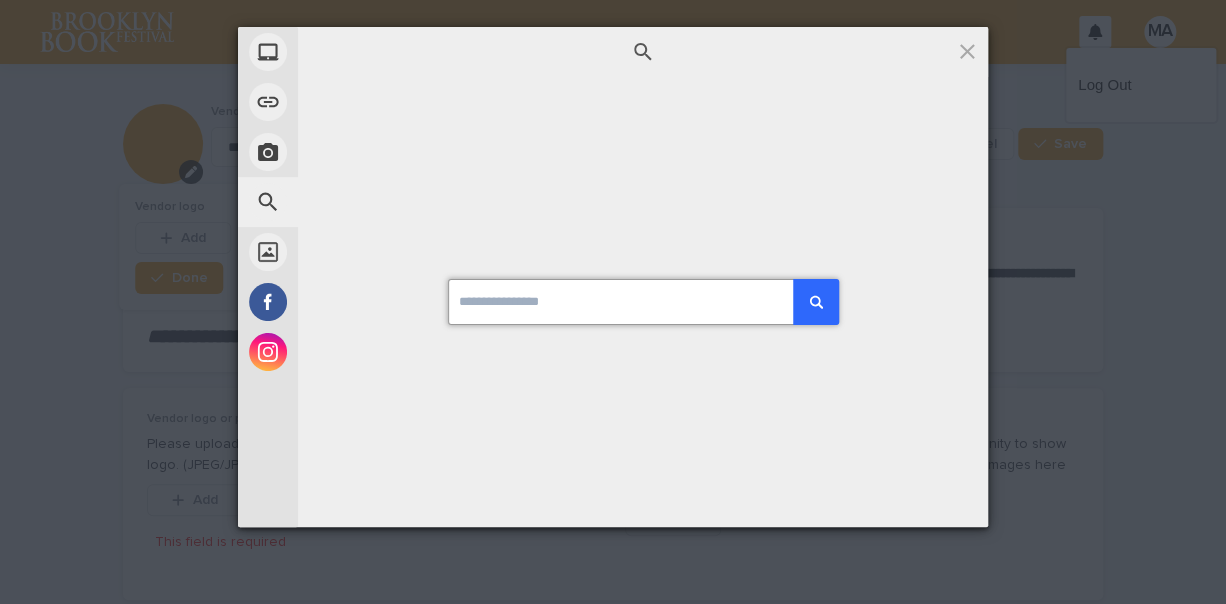 click at bounding box center (643, 302) 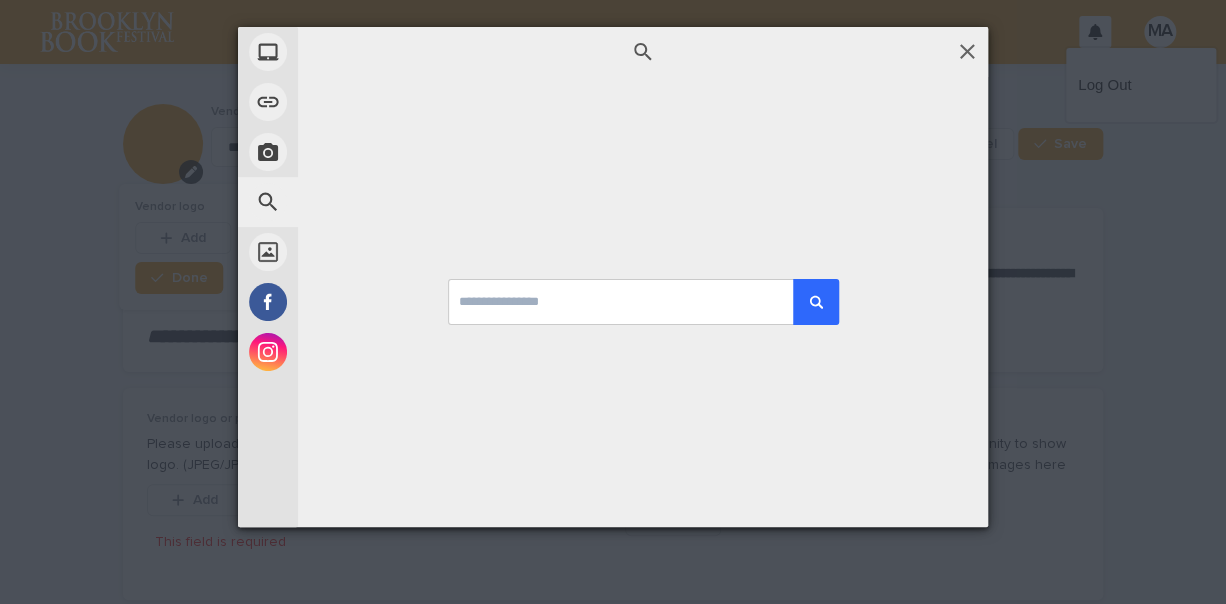 click at bounding box center [967, 51] 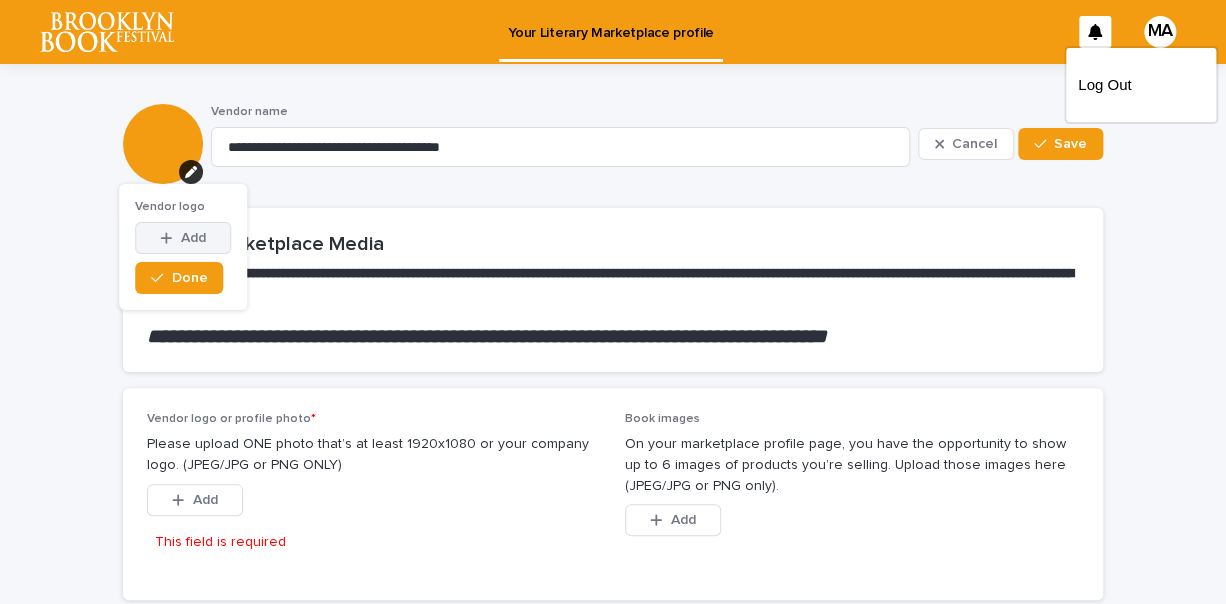 click on "Add" at bounding box center (193, 238) 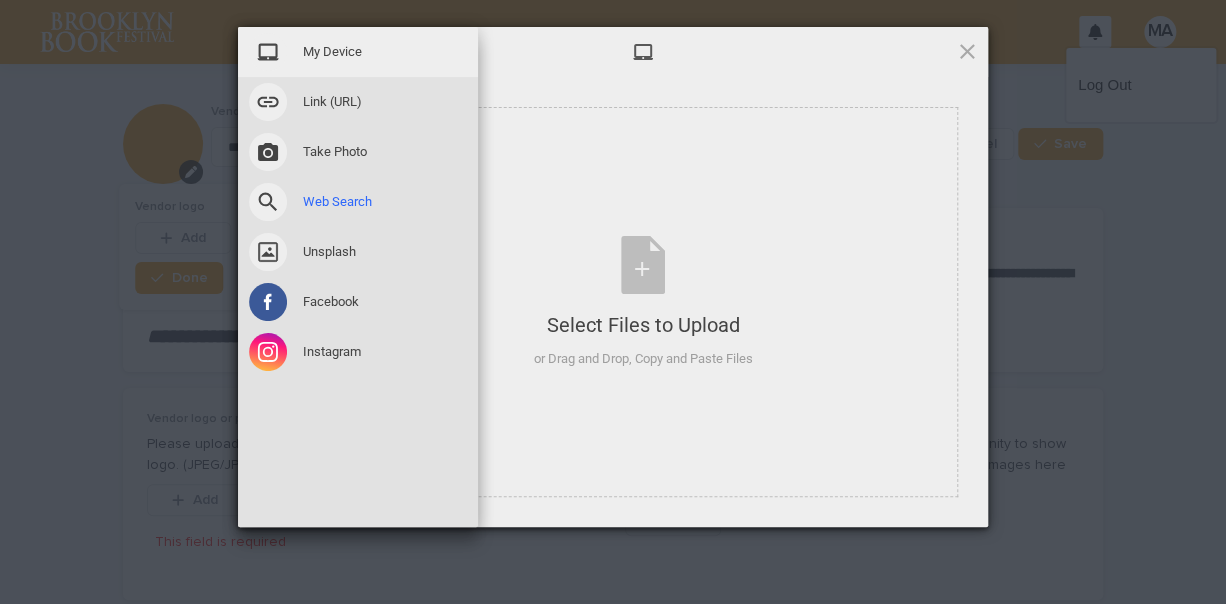 click at bounding box center (268, 202) 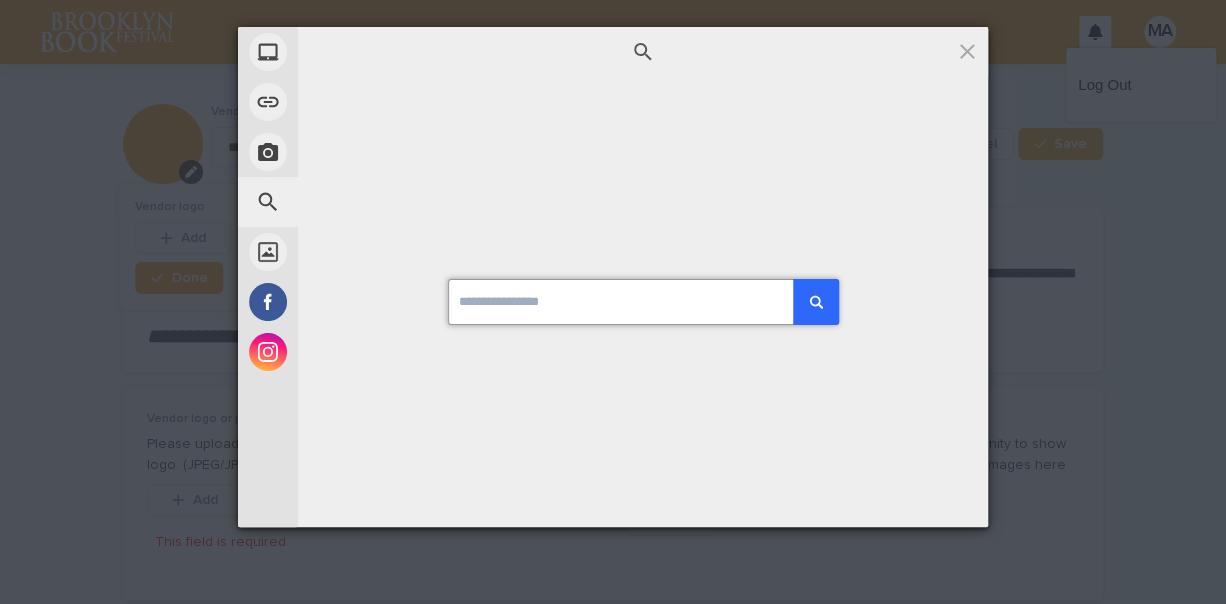 click at bounding box center [643, 302] 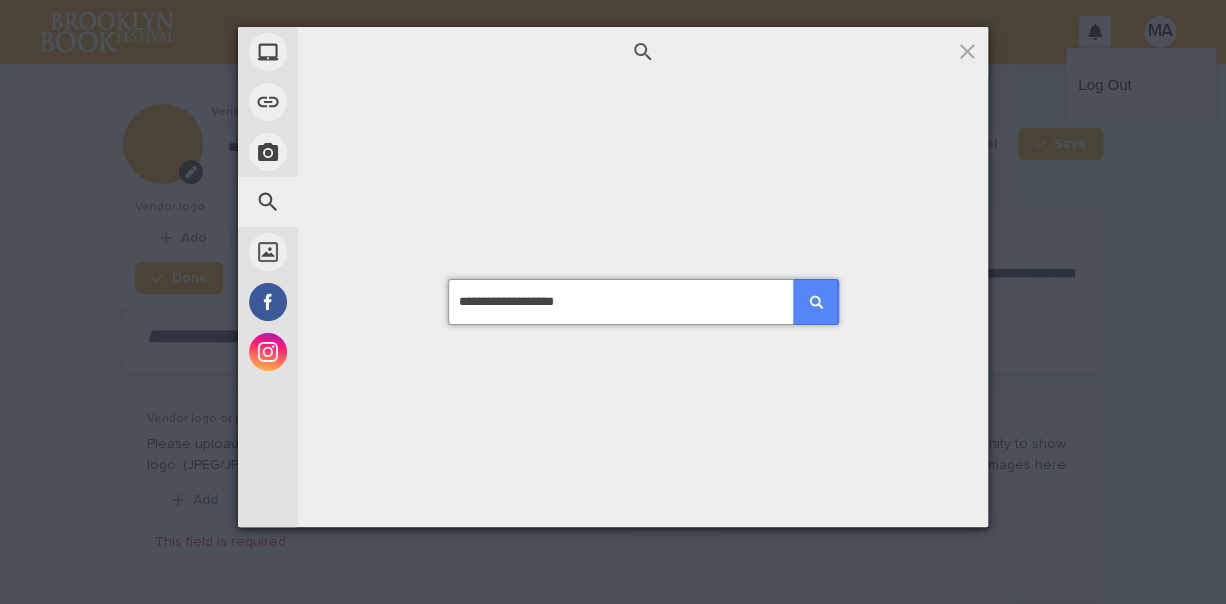 type on "**********" 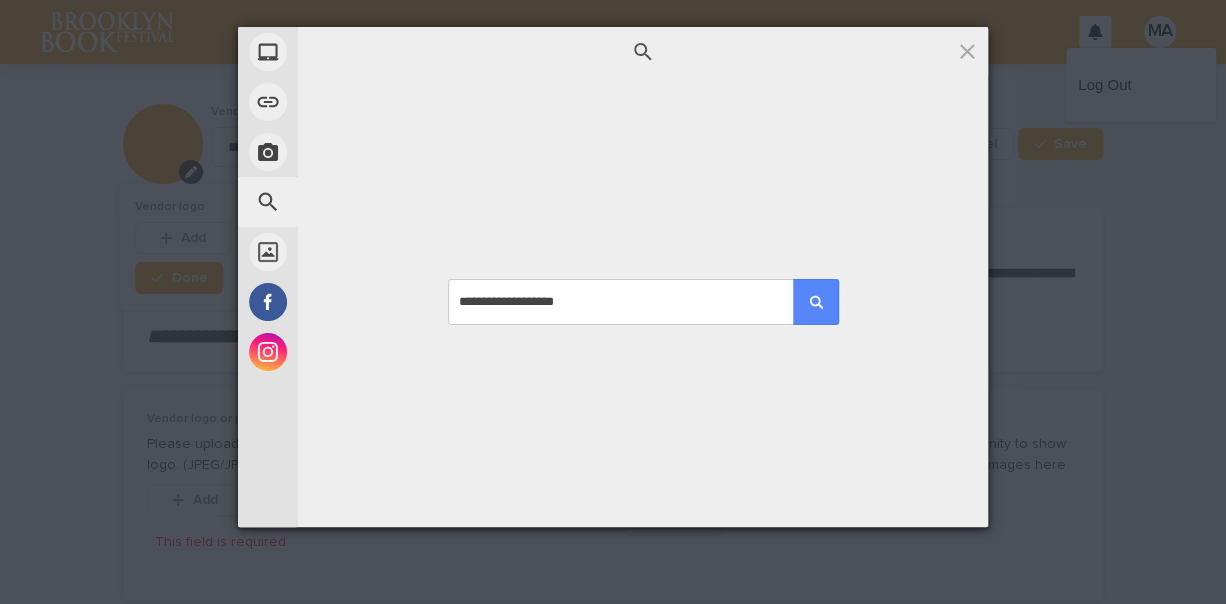 click at bounding box center (816, 302) 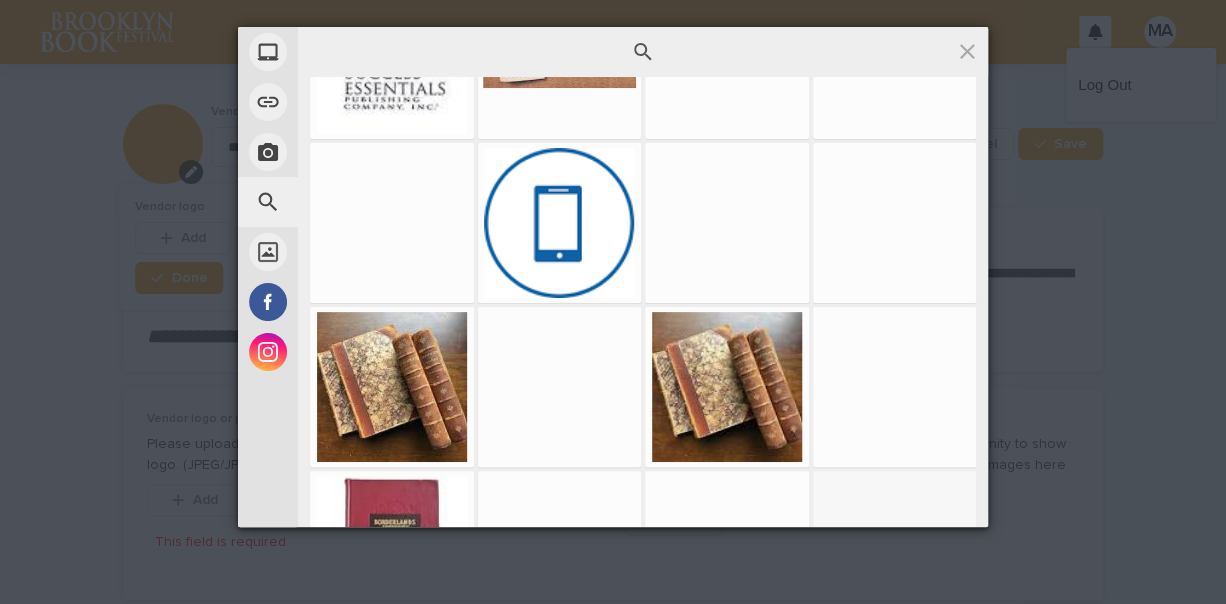 scroll, scrollTop: 0, scrollLeft: 0, axis: both 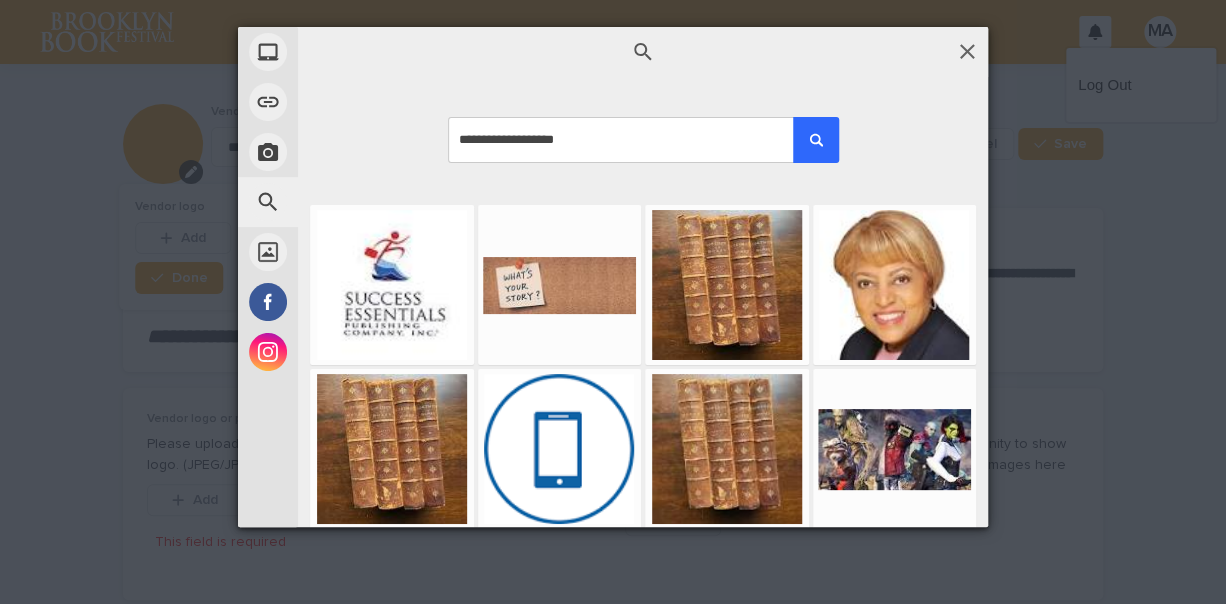 click at bounding box center [967, 51] 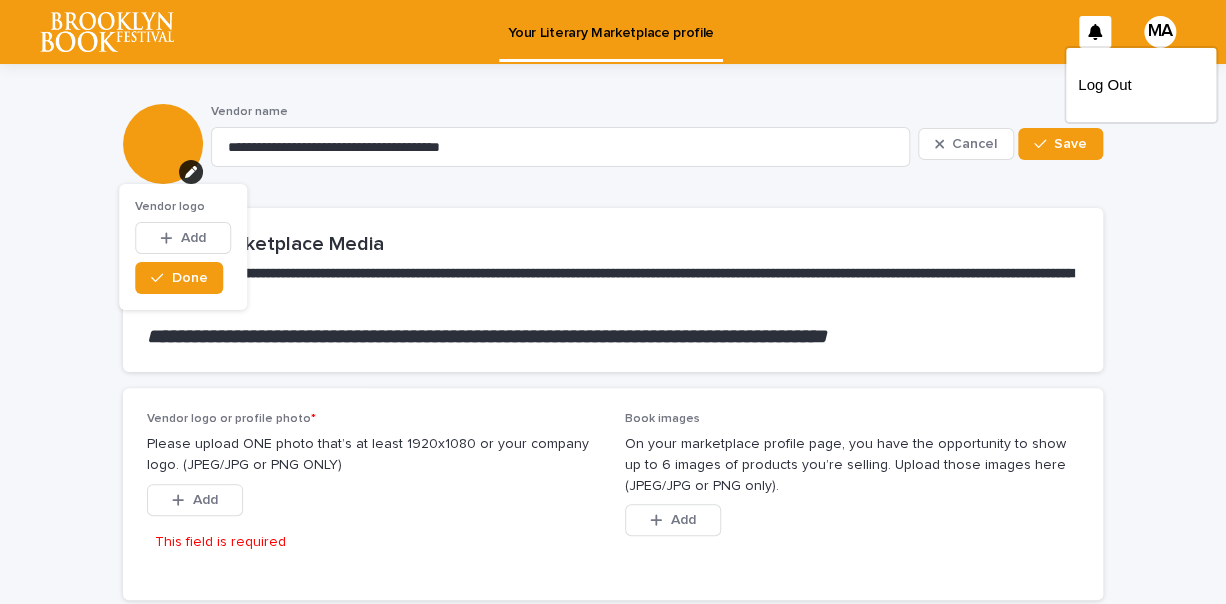 click on "This file cannot be opened Download File Add This field is required" at bounding box center [374, 522] 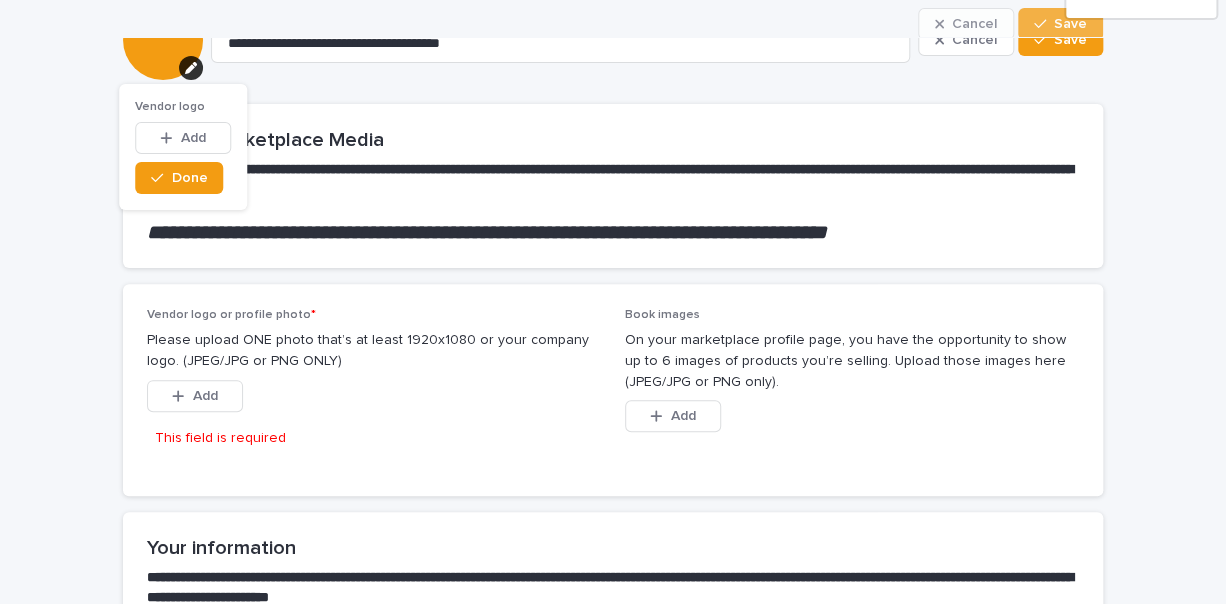 scroll, scrollTop: 100, scrollLeft: 0, axis: vertical 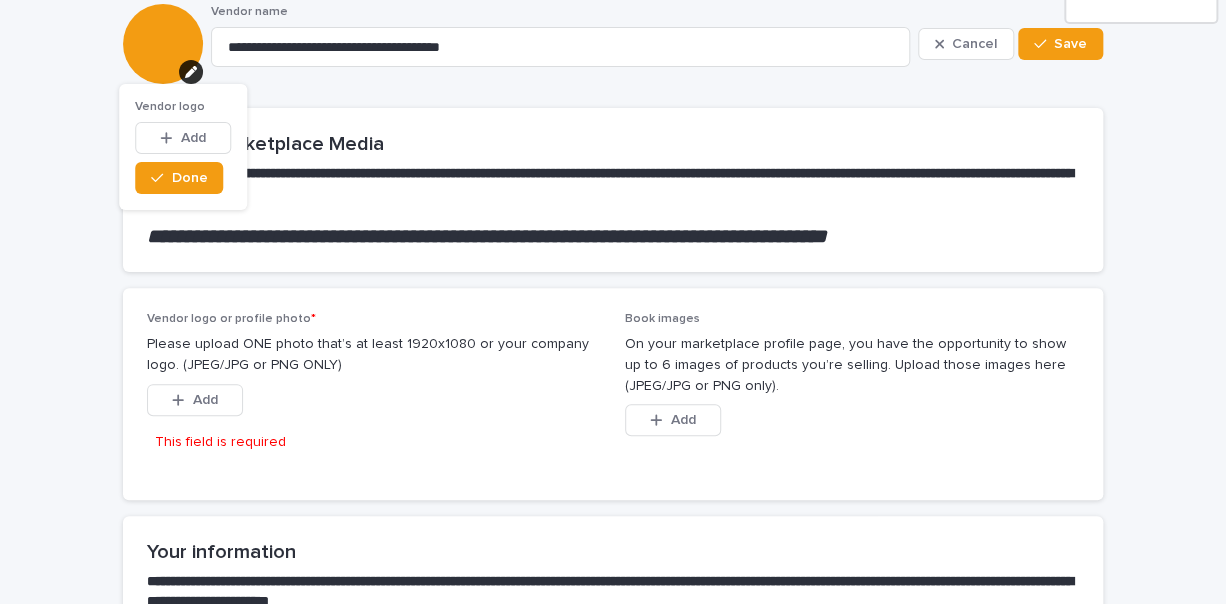 click on "Vendor logo or profile photo * Please upload ONE photo that’s at least 1920x1080 or your company logo.   (JPEG/JPG or PNG ONLY) This file cannot be opened Download File Add This field is required Book images On your marketplace profile page, you have the opportunity to show up to 6 images of products you’re selling. Upload those images here (JPEG/JPG or PNG only). This file cannot be opened Download File Add" at bounding box center [613, 394] 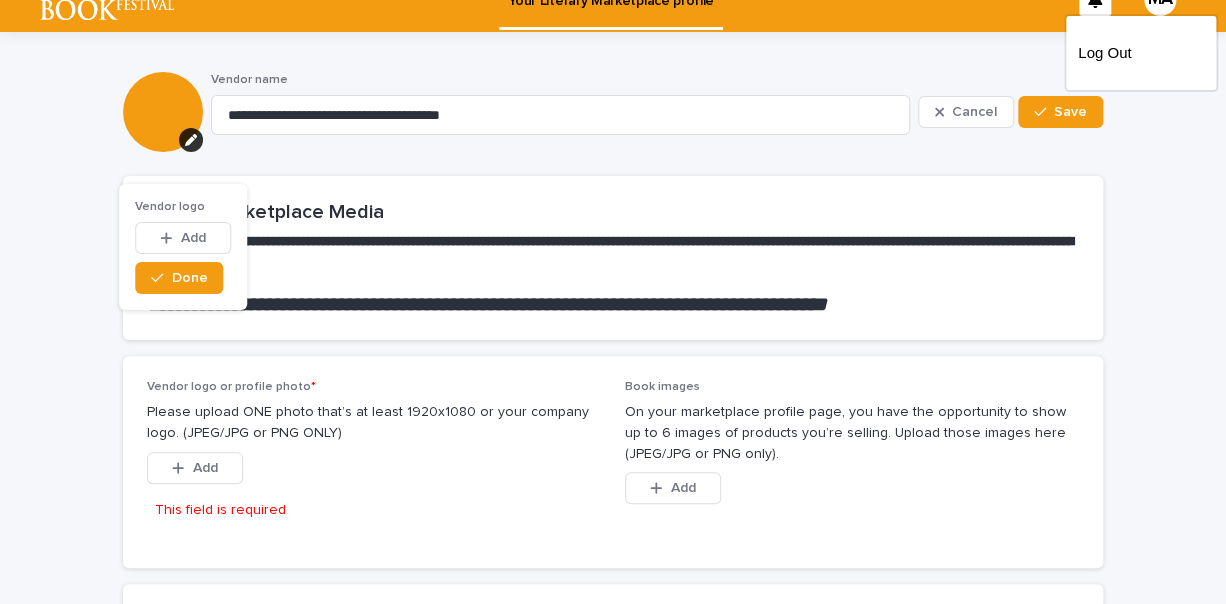 scroll, scrollTop: 0, scrollLeft: 0, axis: both 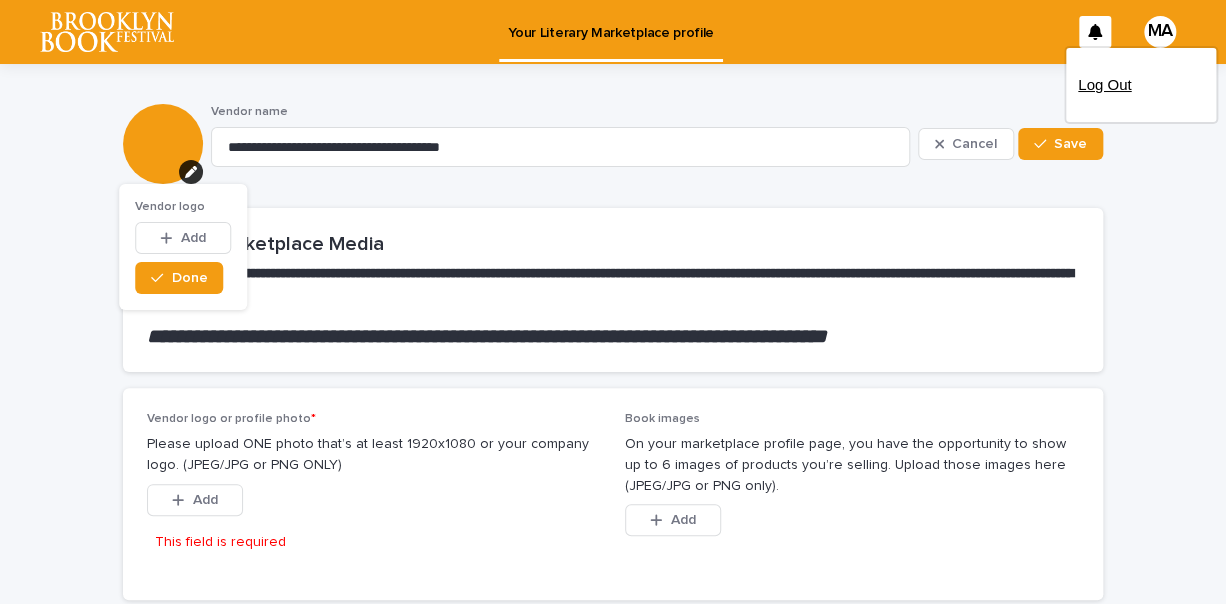 click on "Log Out" at bounding box center (1141, 85) 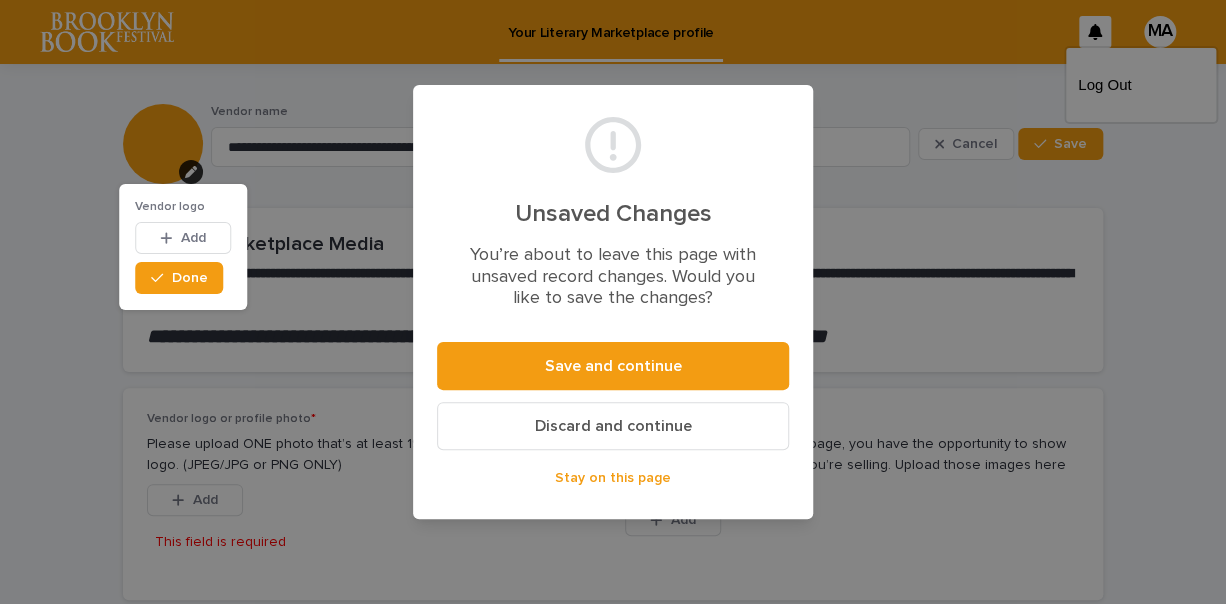 click on "Discard and continue" at bounding box center [613, 426] 